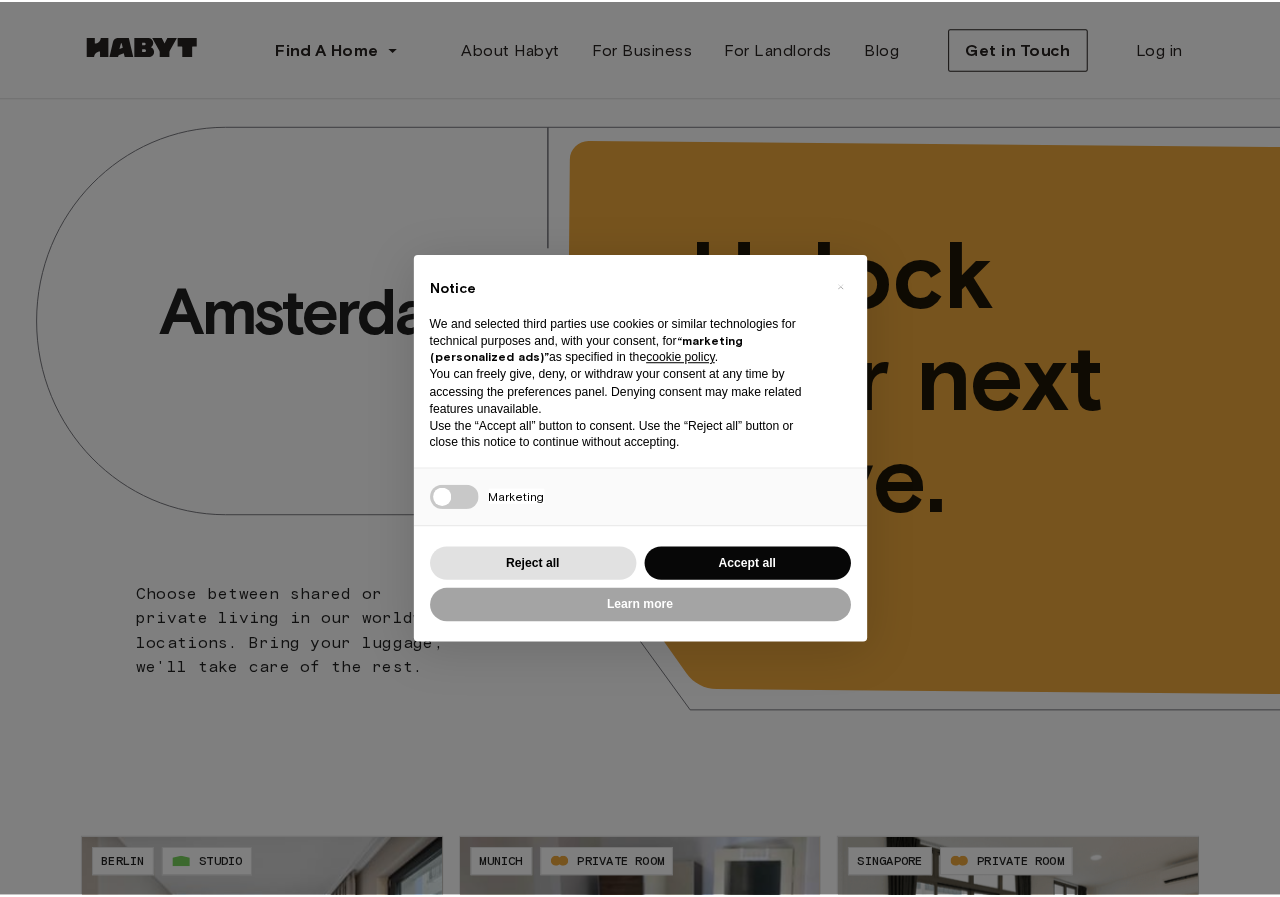 scroll, scrollTop: 0, scrollLeft: 0, axis: both 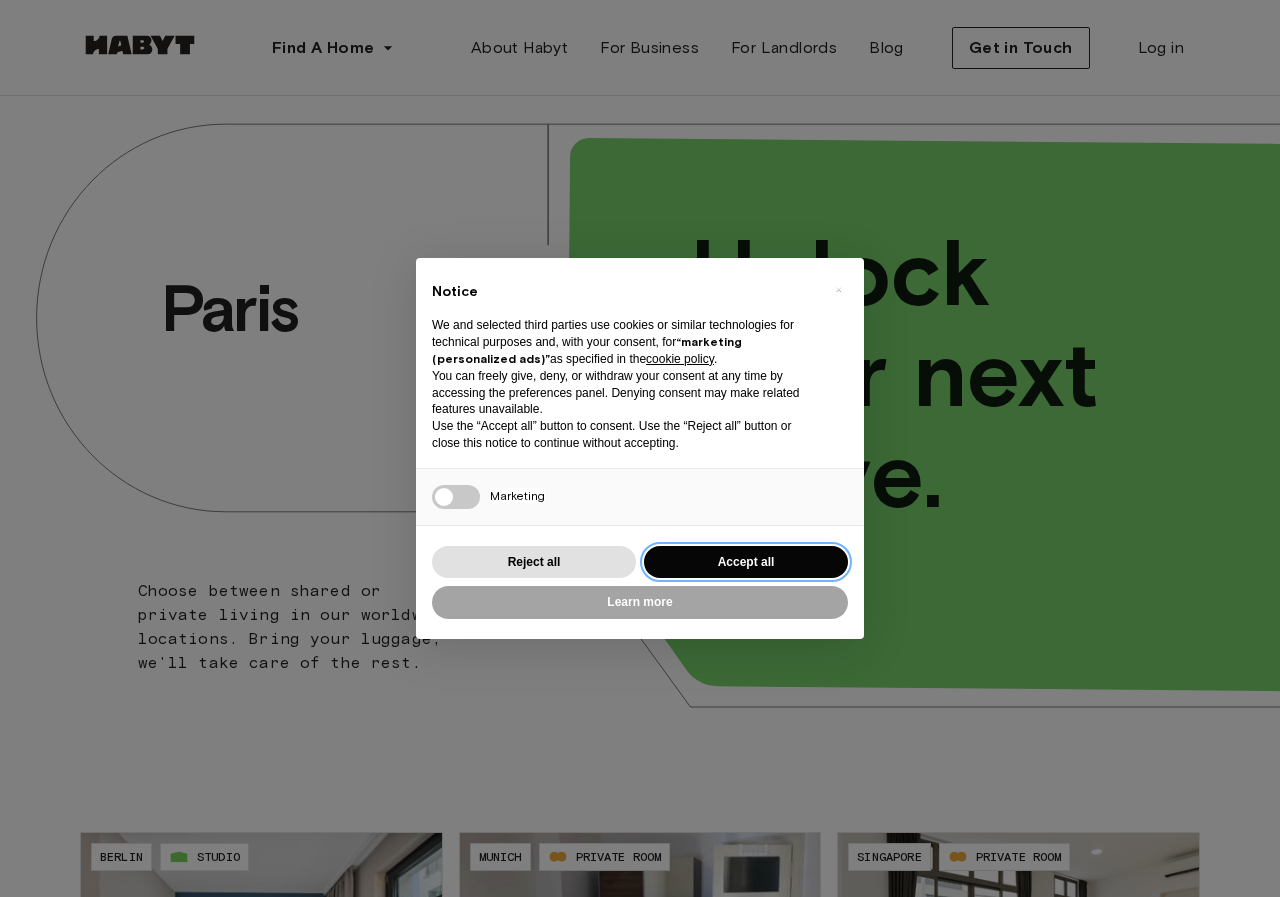 click on "Accept all" at bounding box center [746, 562] 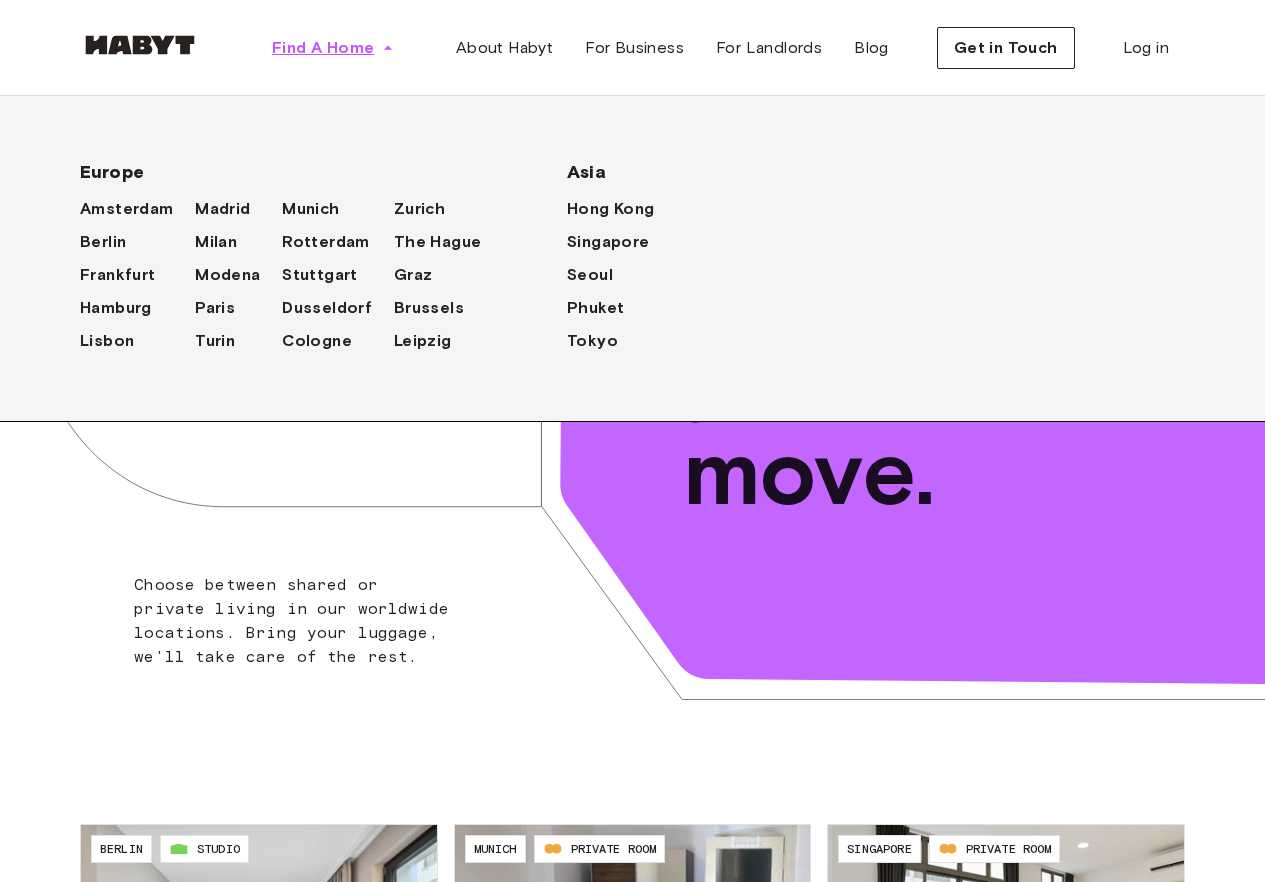 click 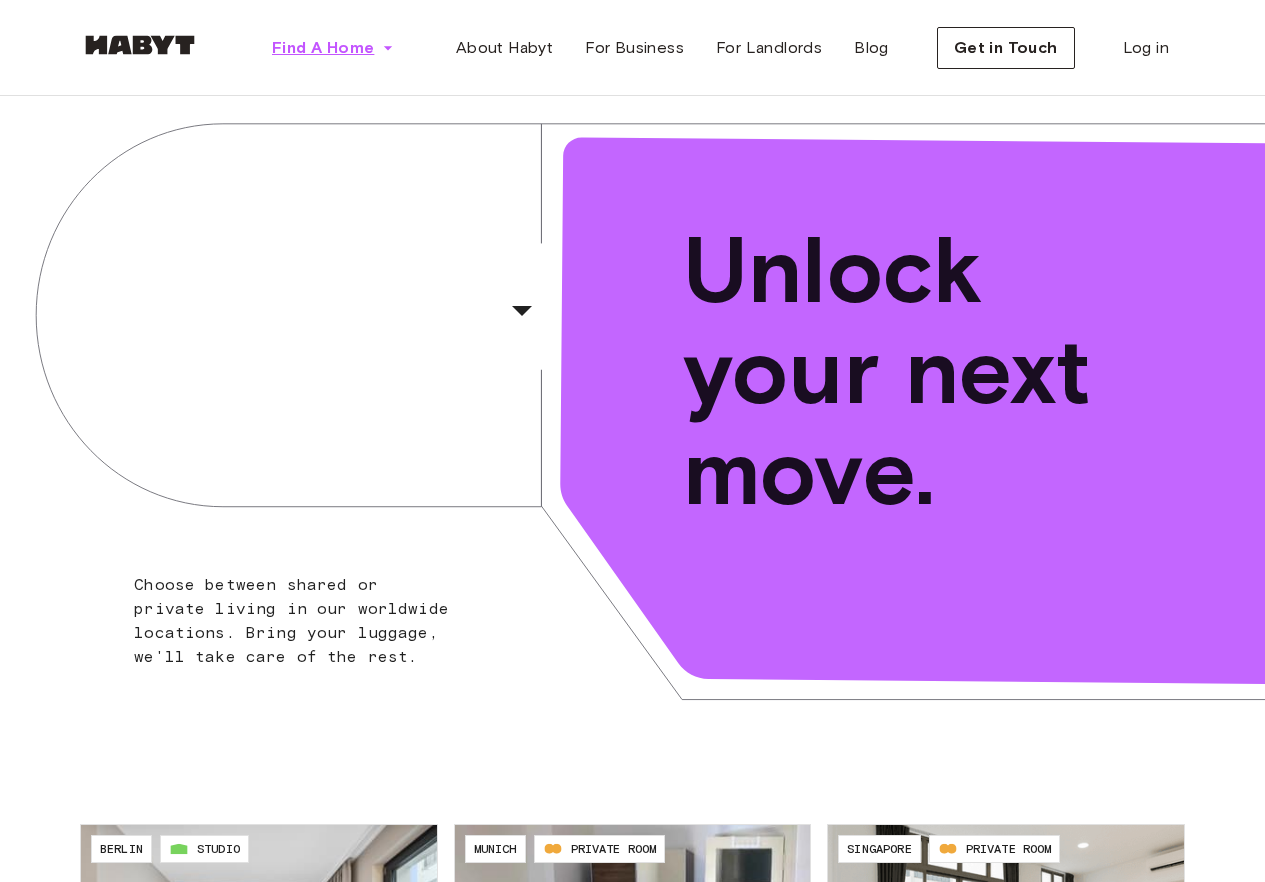 click 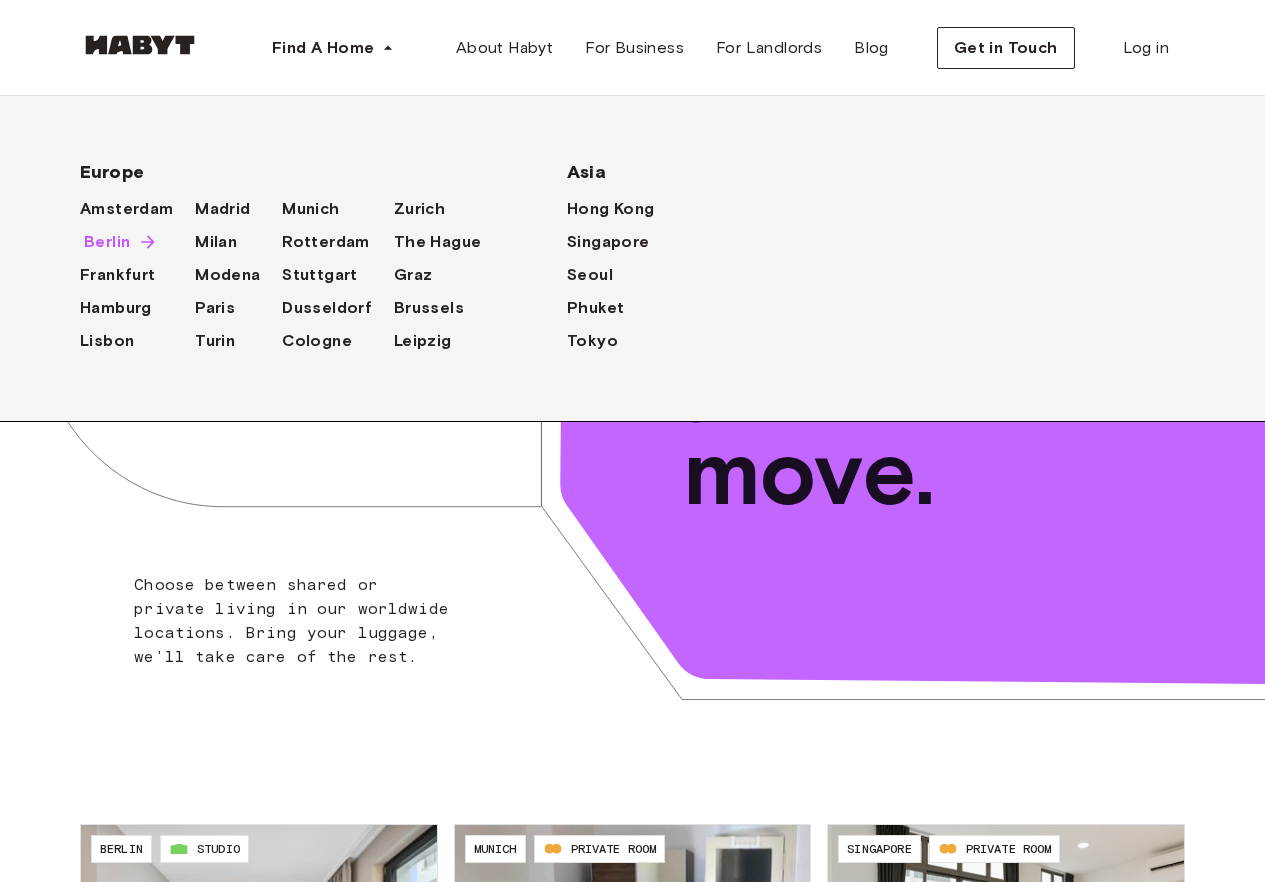 click on "Berlin" at bounding box center [107, 242] 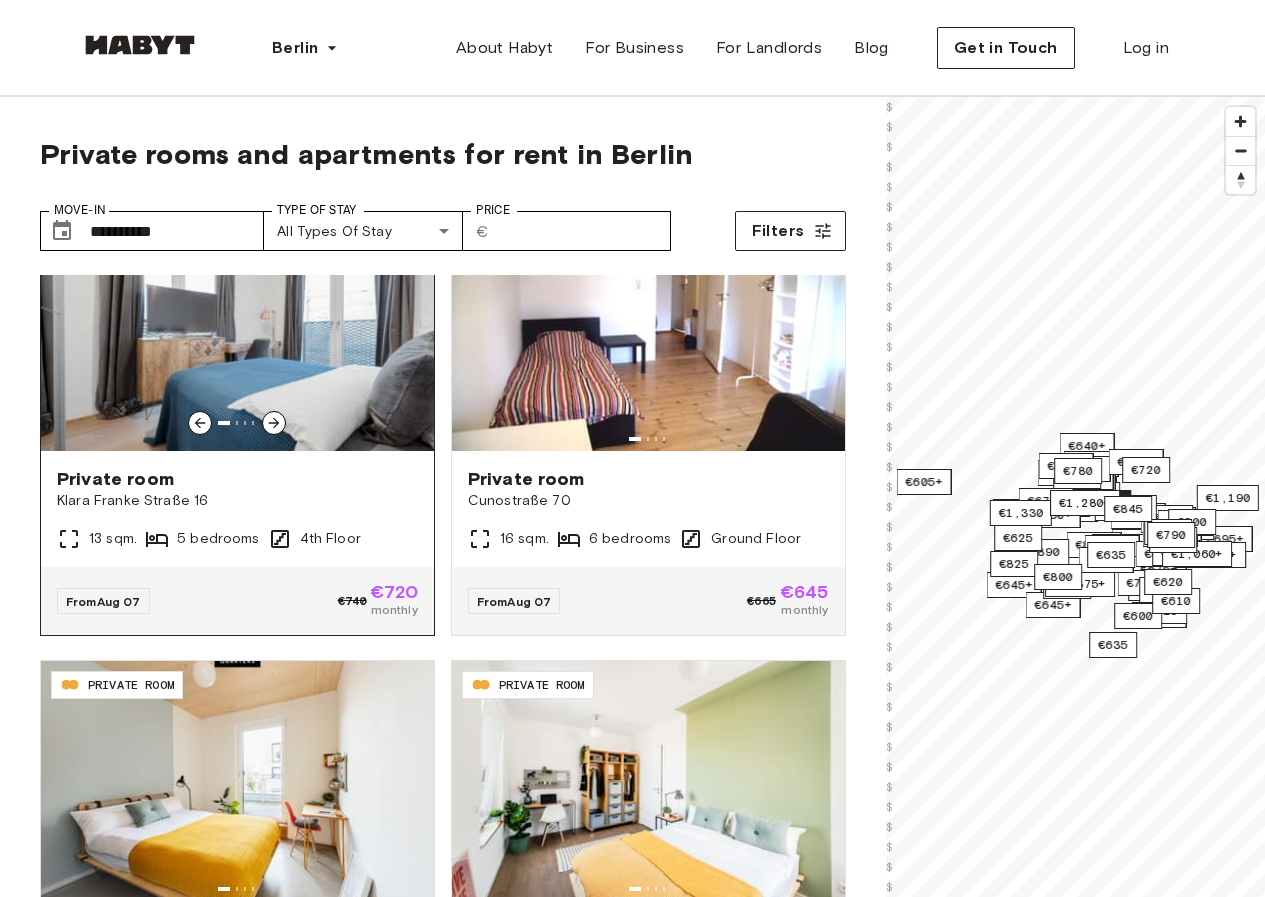 scroll, scrollTop: 100, scrollLeft: 0, axis: vertical 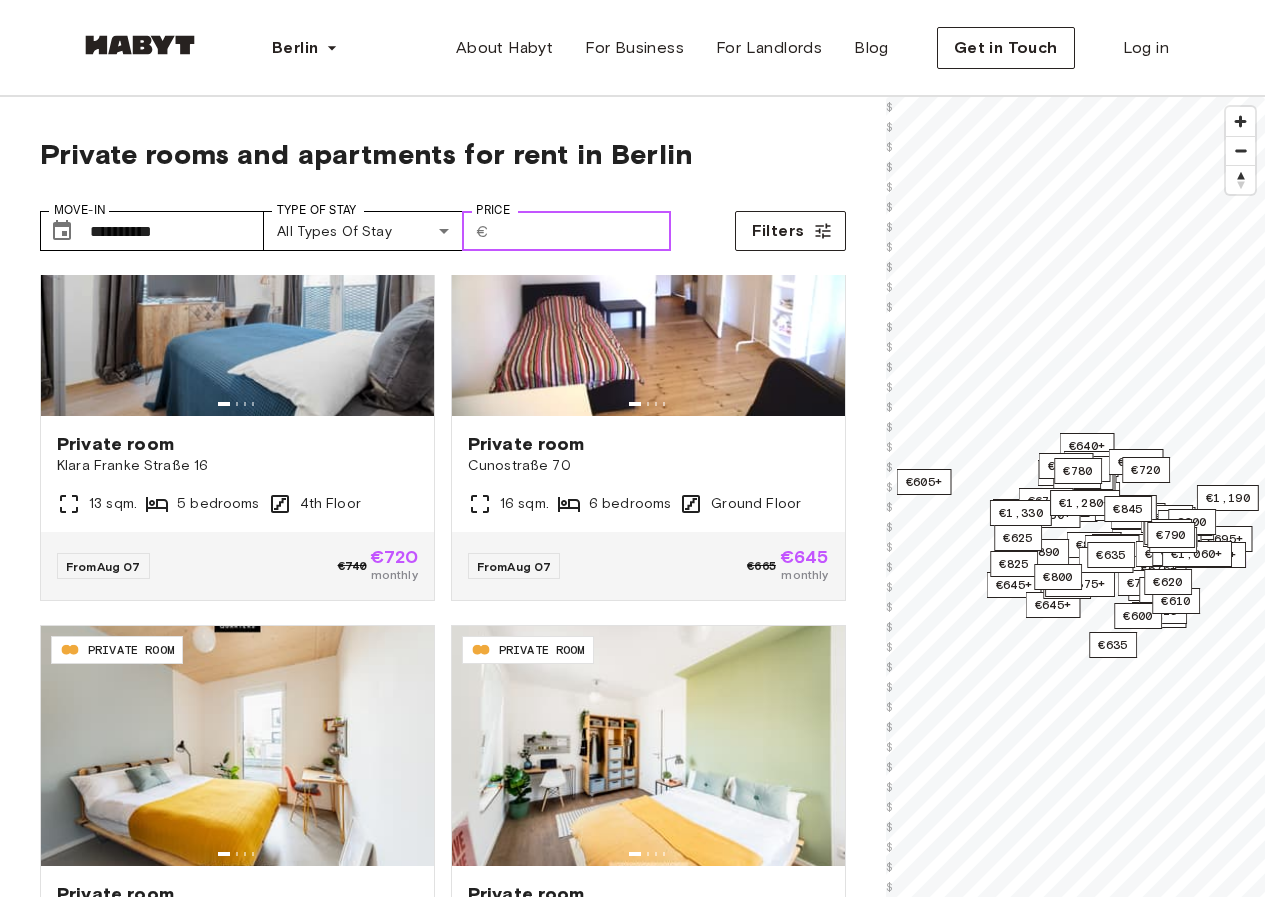 click on "Price" at bounding box center (584, 231) 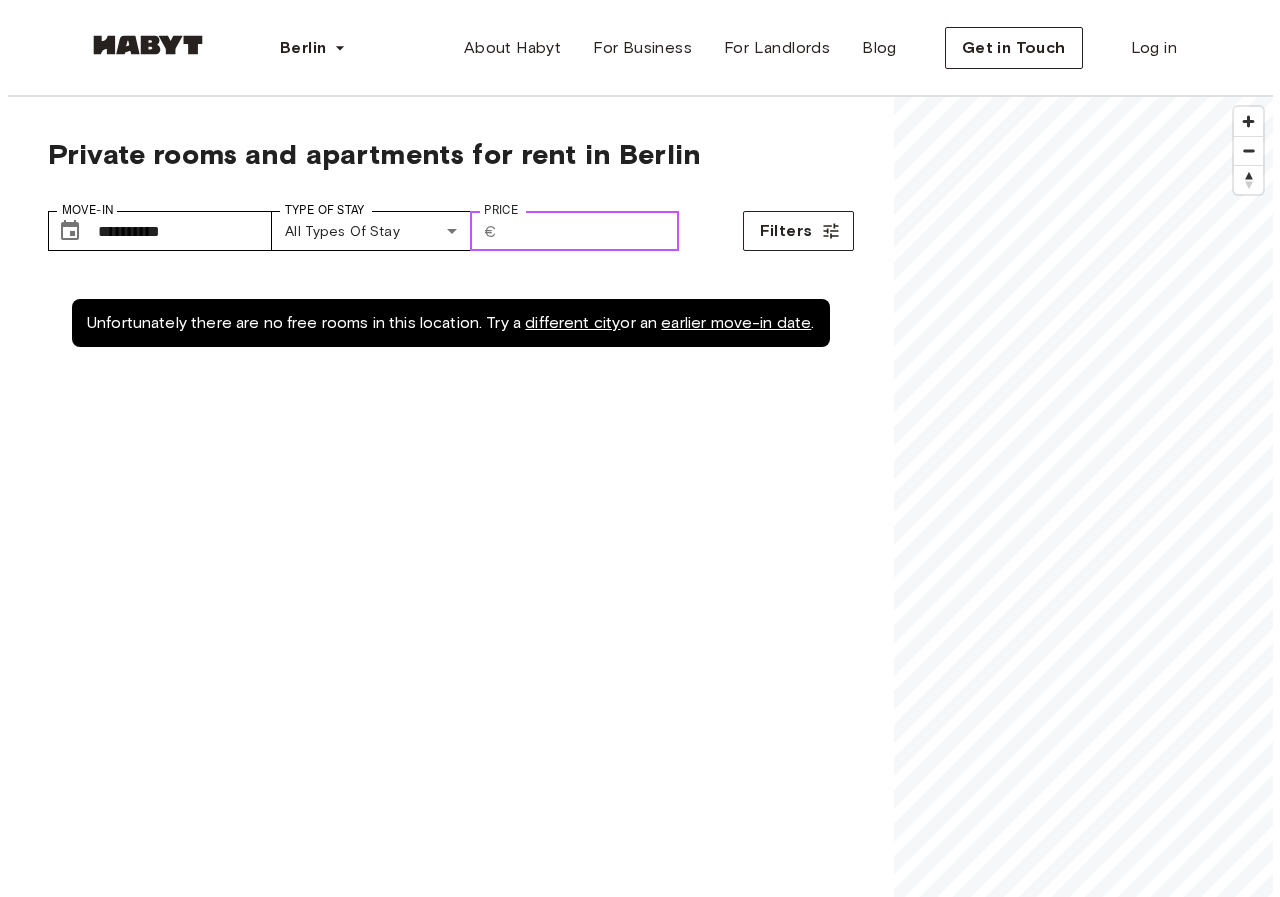 scroll, scrollTop: 0, scrollLeft: 0, axis: both 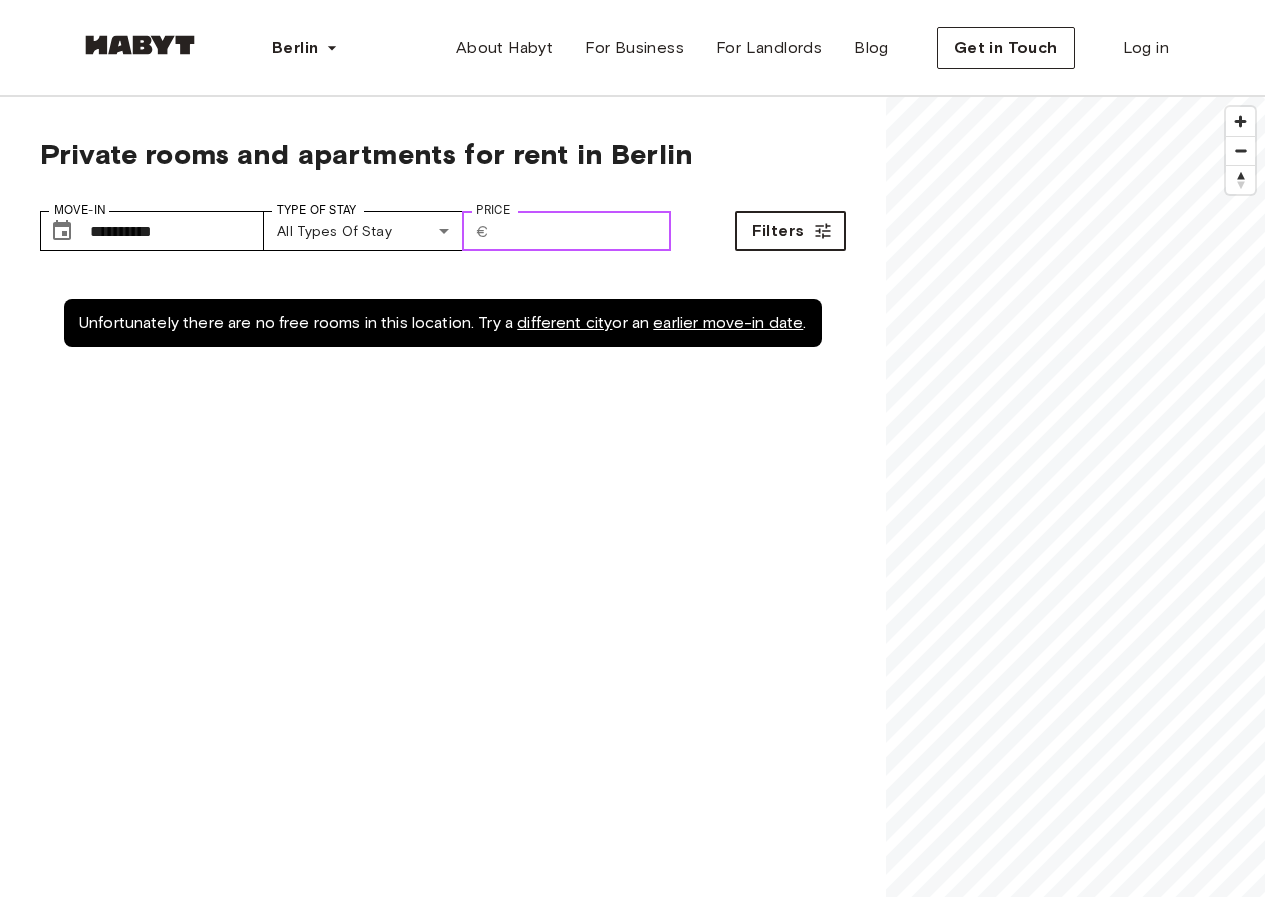 type on "***" 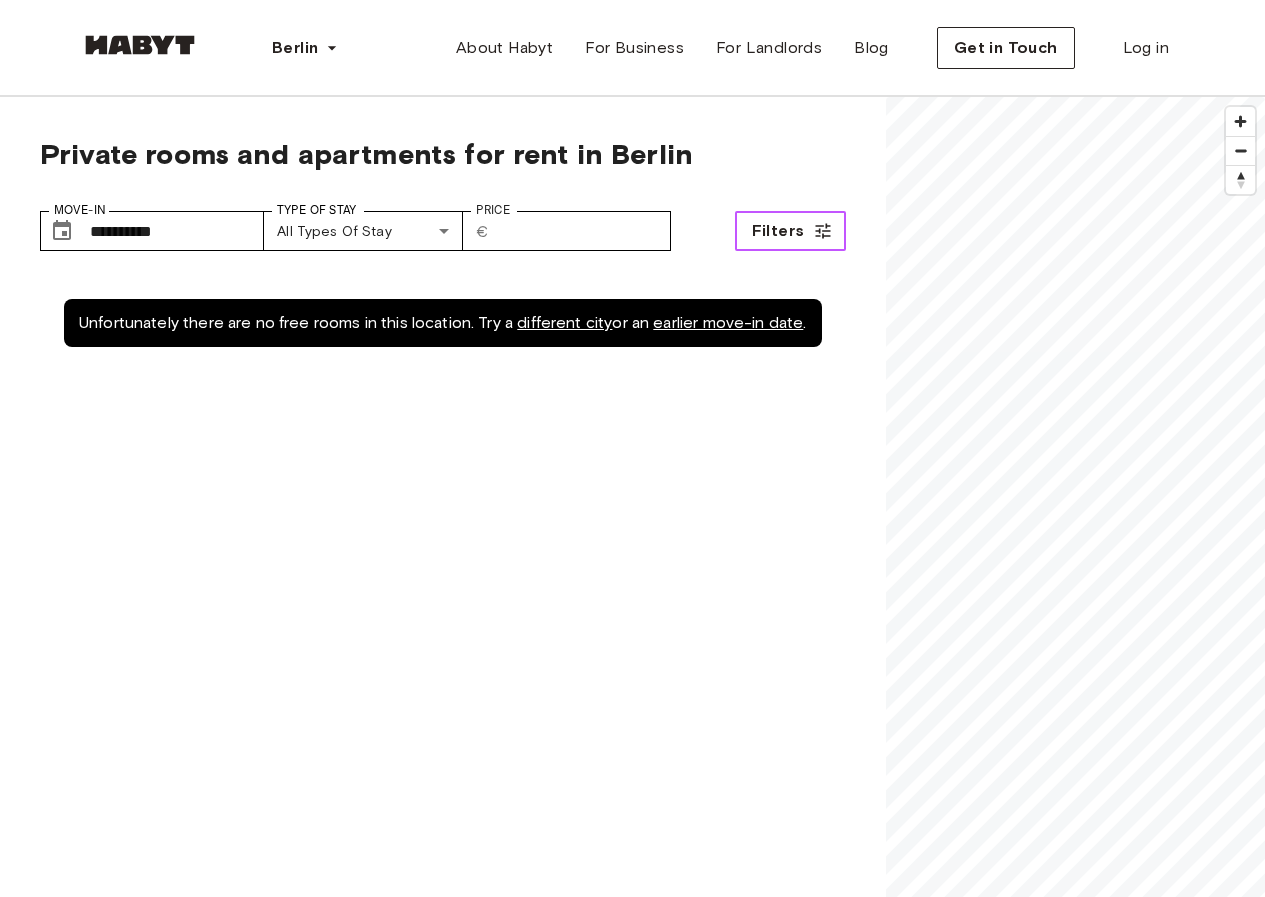 click on "Filters" at bounding box center (778, 231) 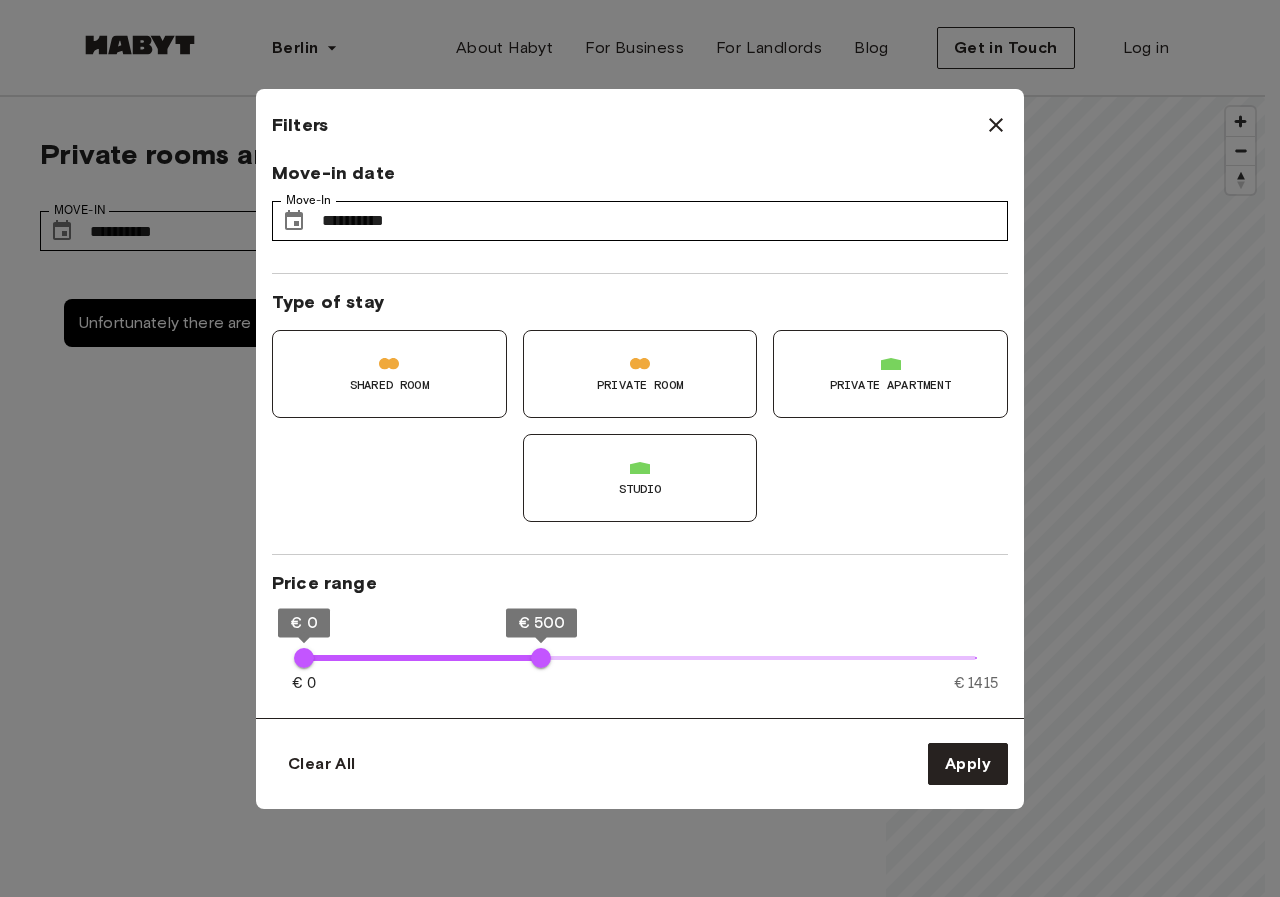 click on "Private Room" at bounding box center (640, 385) 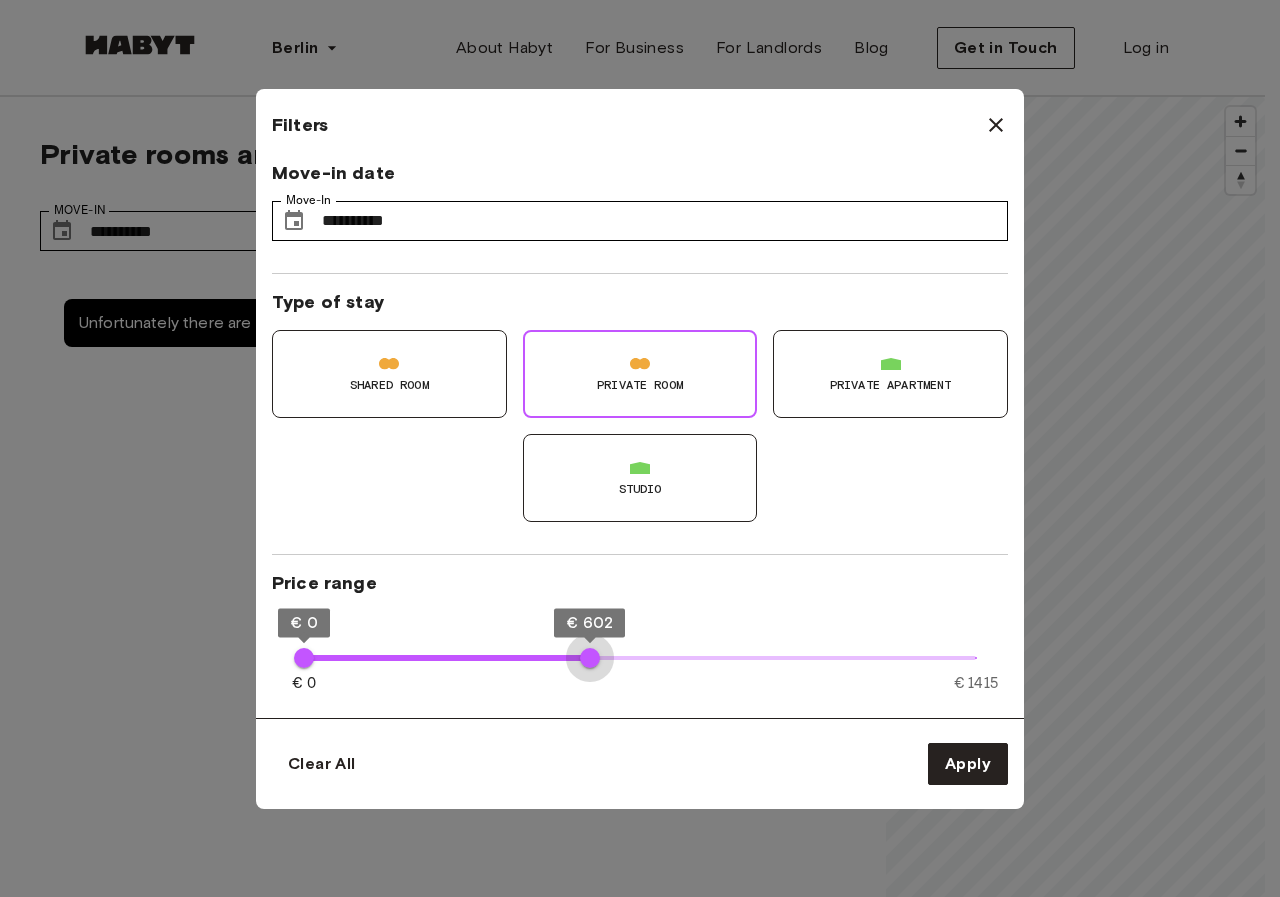 type on "***" 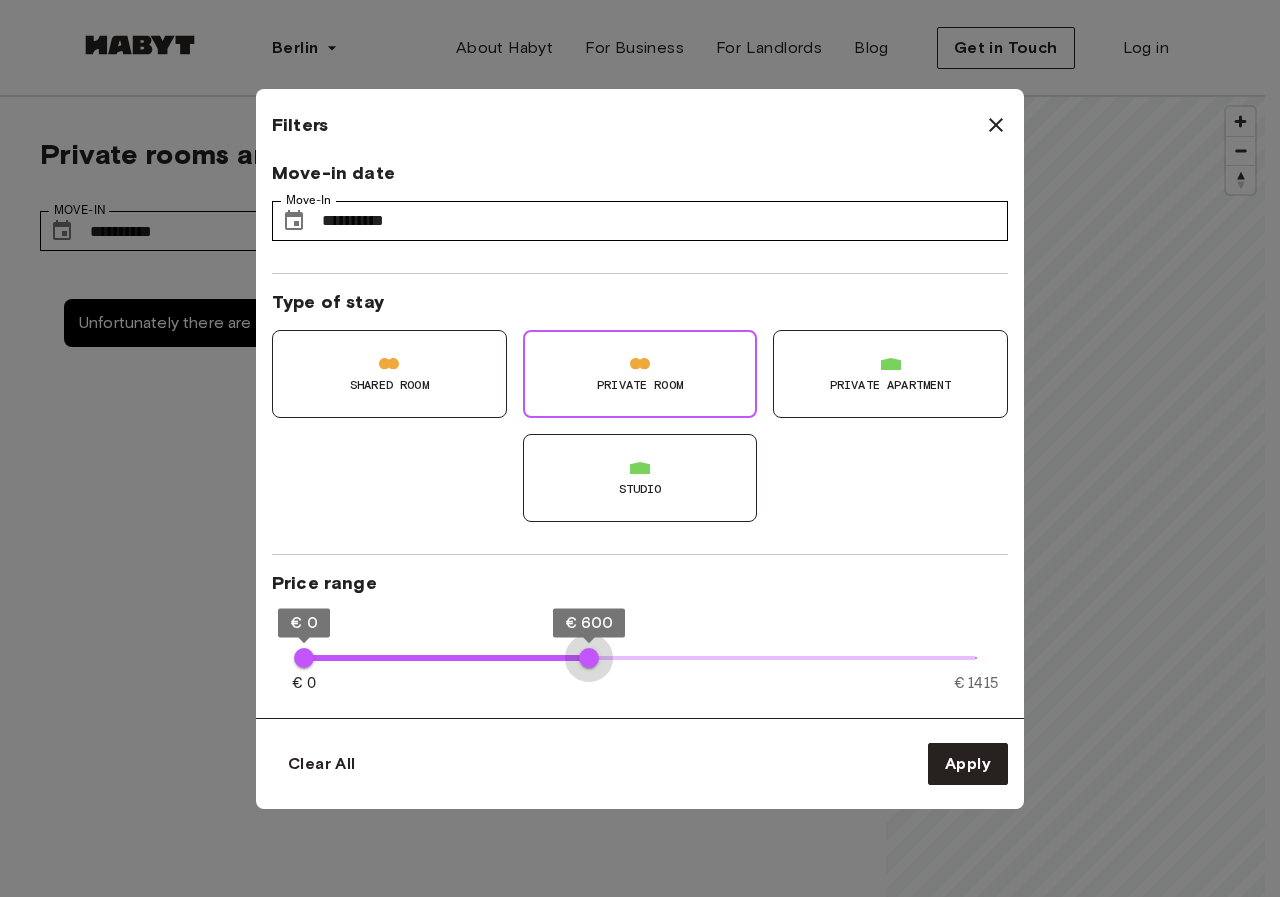 drag, startPoint x: 542, startPoint y: 641, endPoint x: 589, endPoint y: 646, distance: 47.26521 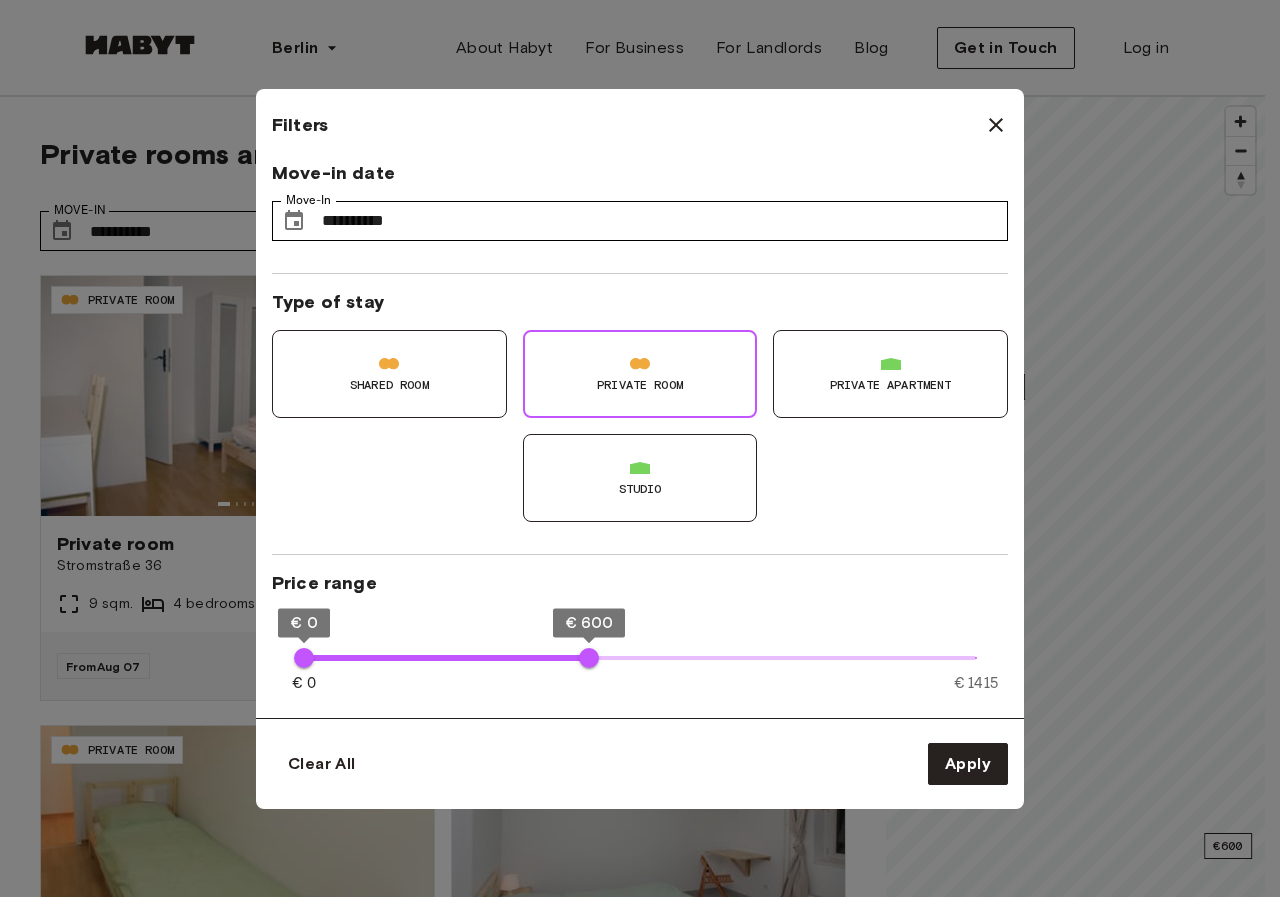 type on "**" 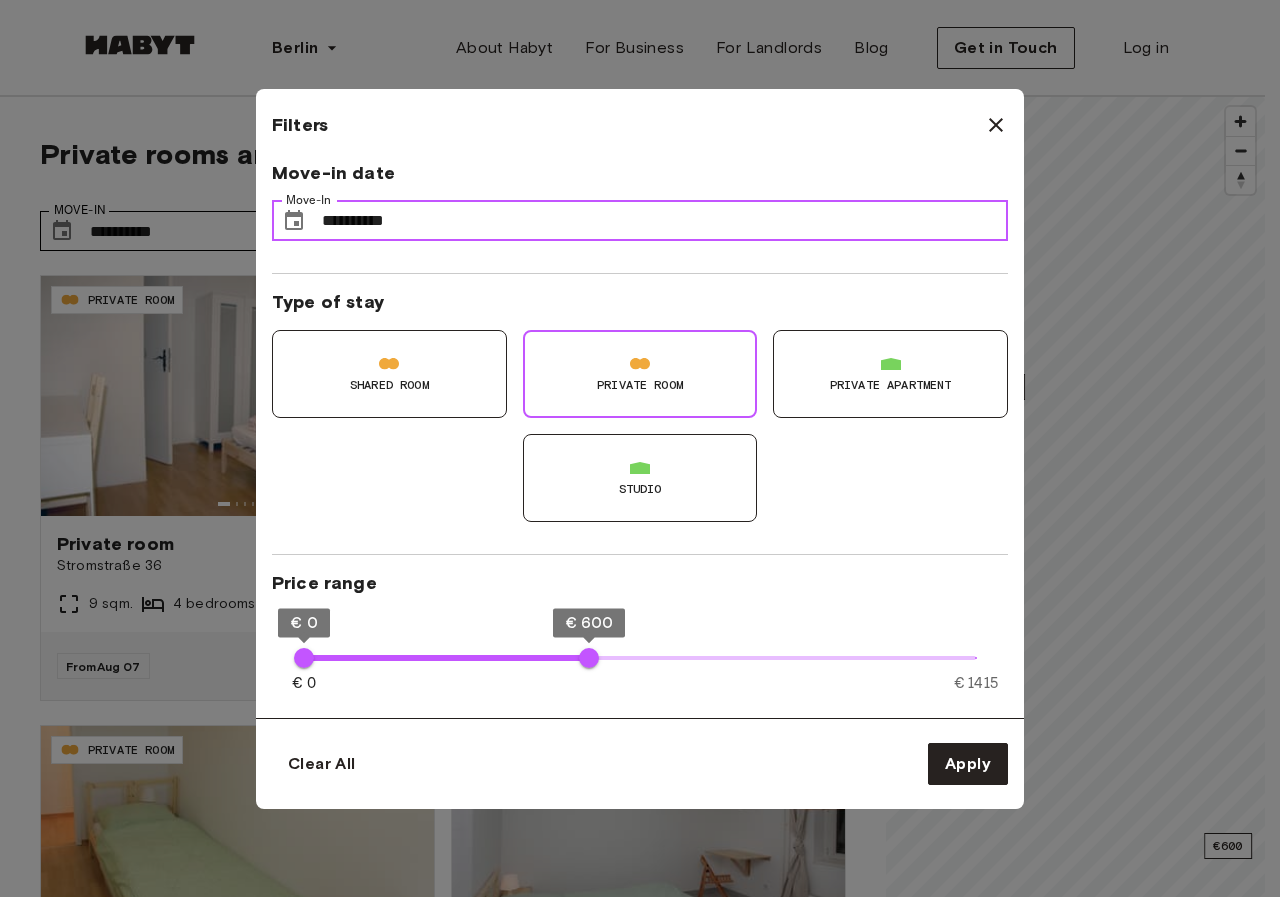 click on "**********" at bounding box center [665, 221] 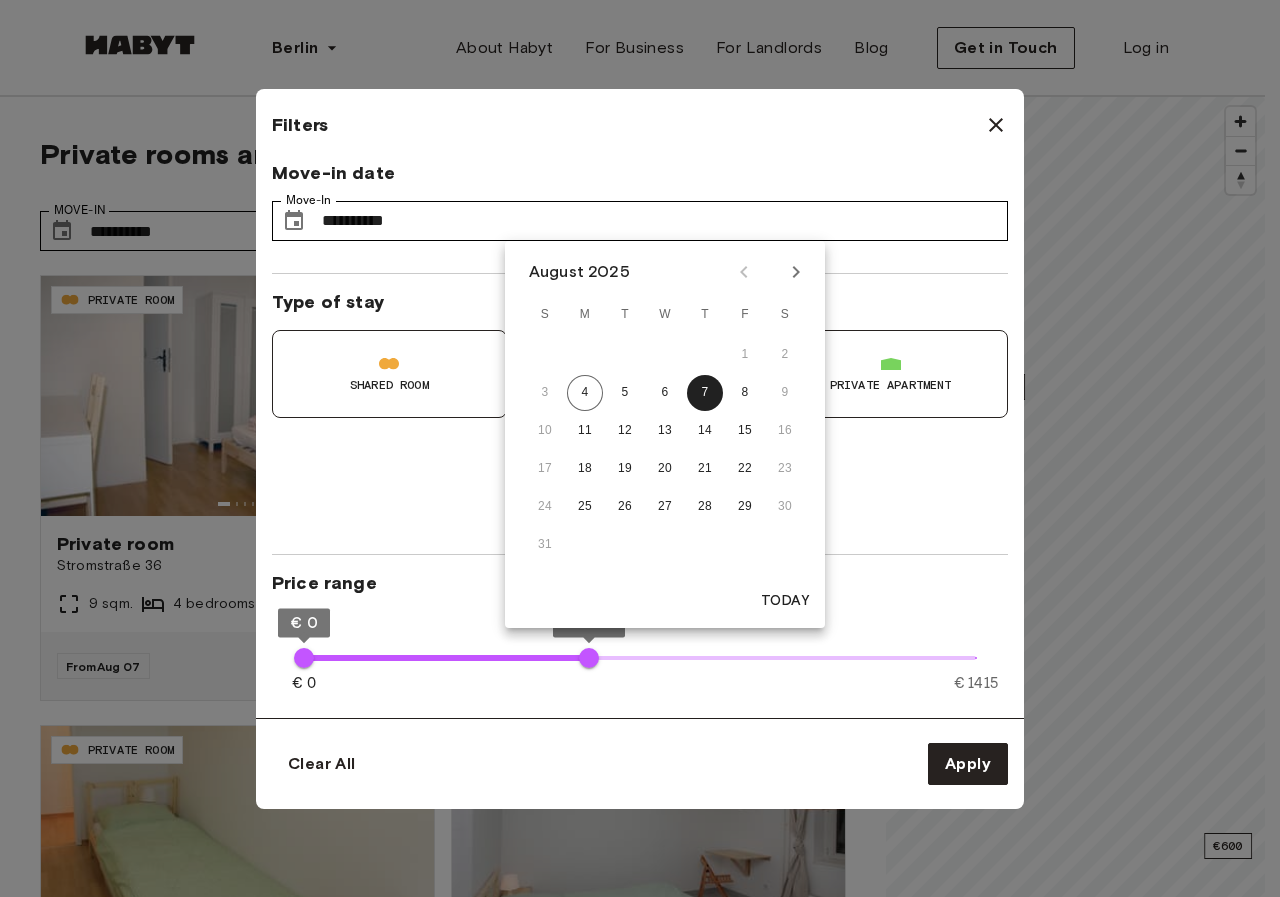 click 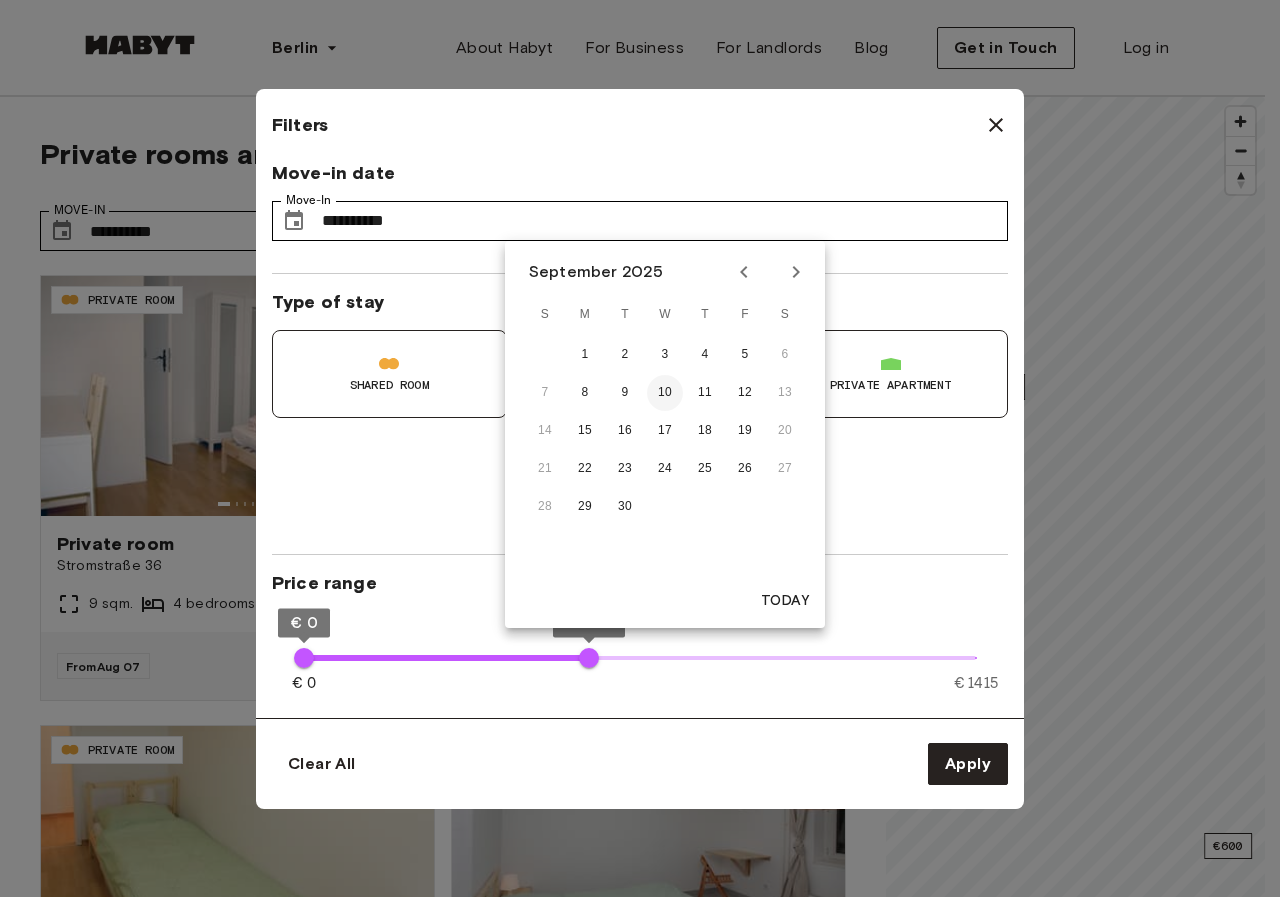 click on "10" at bounding box center [665, 393] 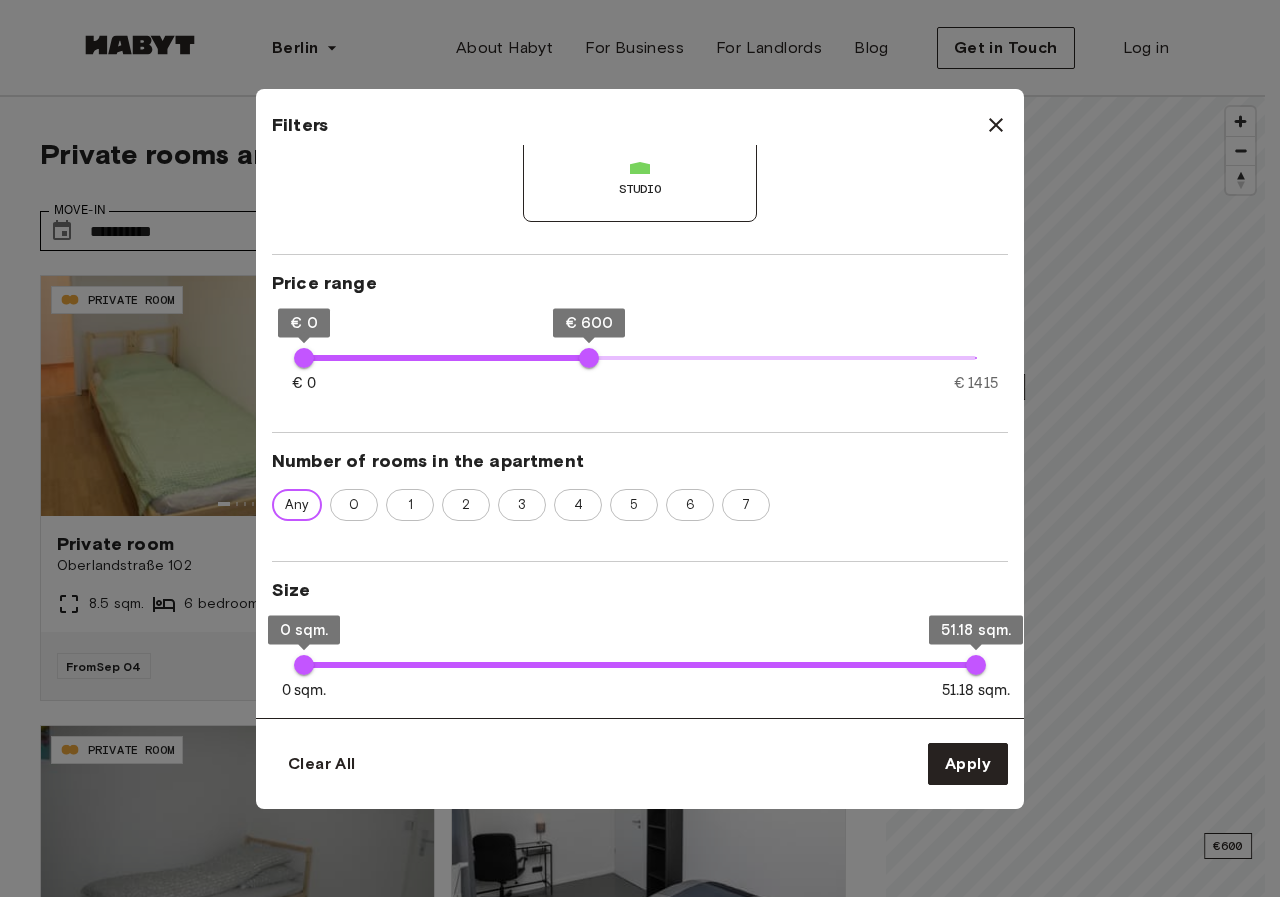 scroll, scrollTop: 400, scrollLeft: 0, axis: vertical 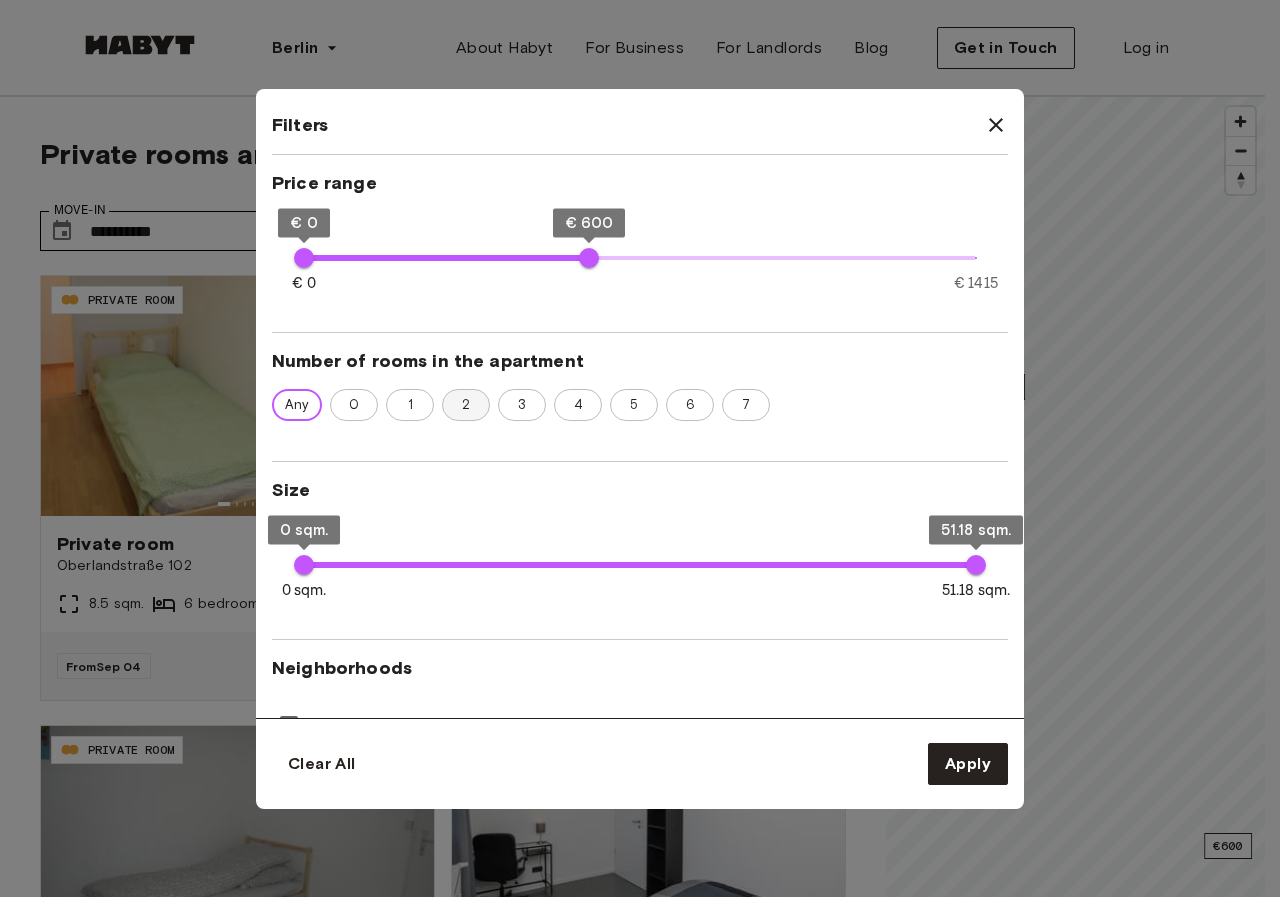 click on "2" at bounding box center (466, 405) 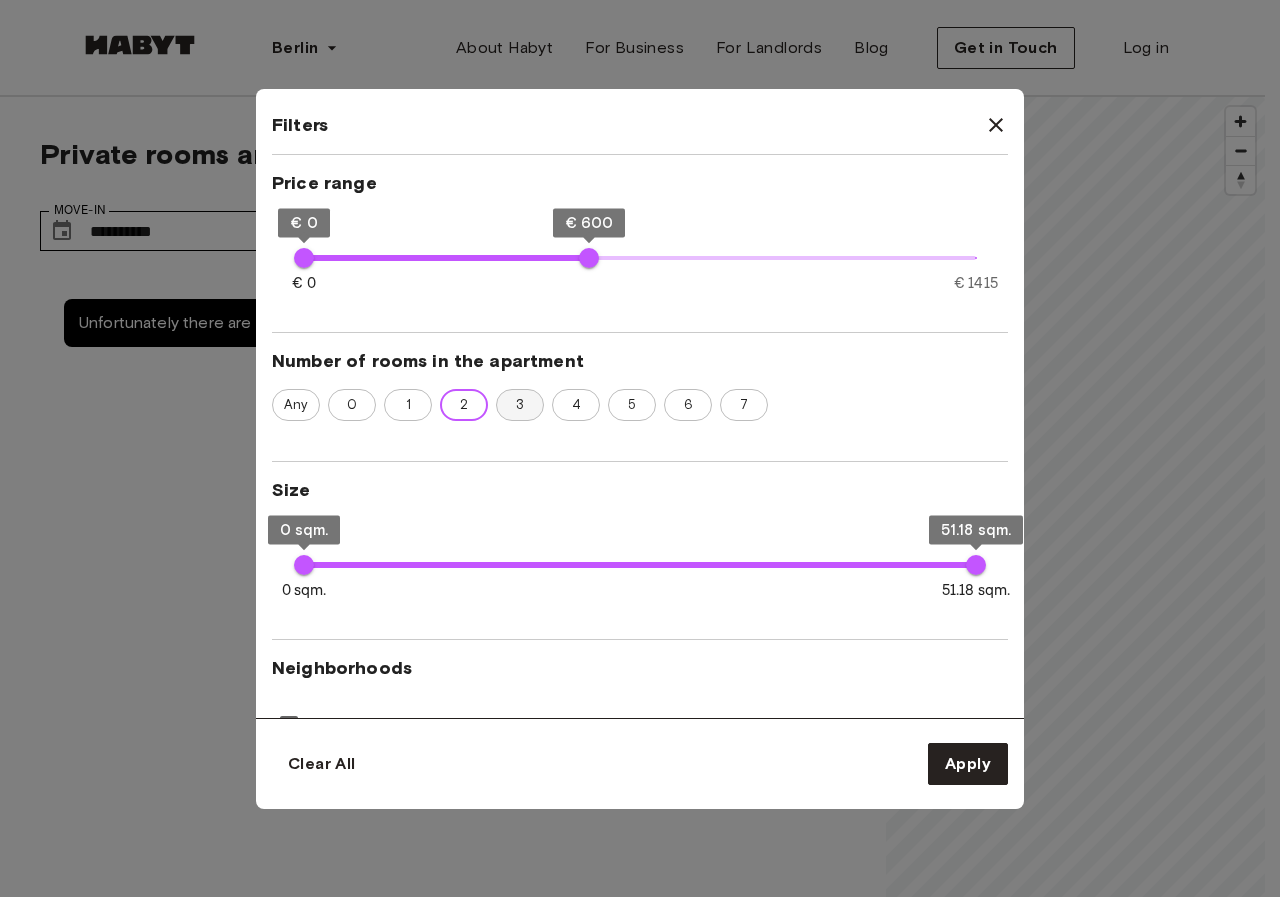 click on "3" at bounding box center [520, 405] 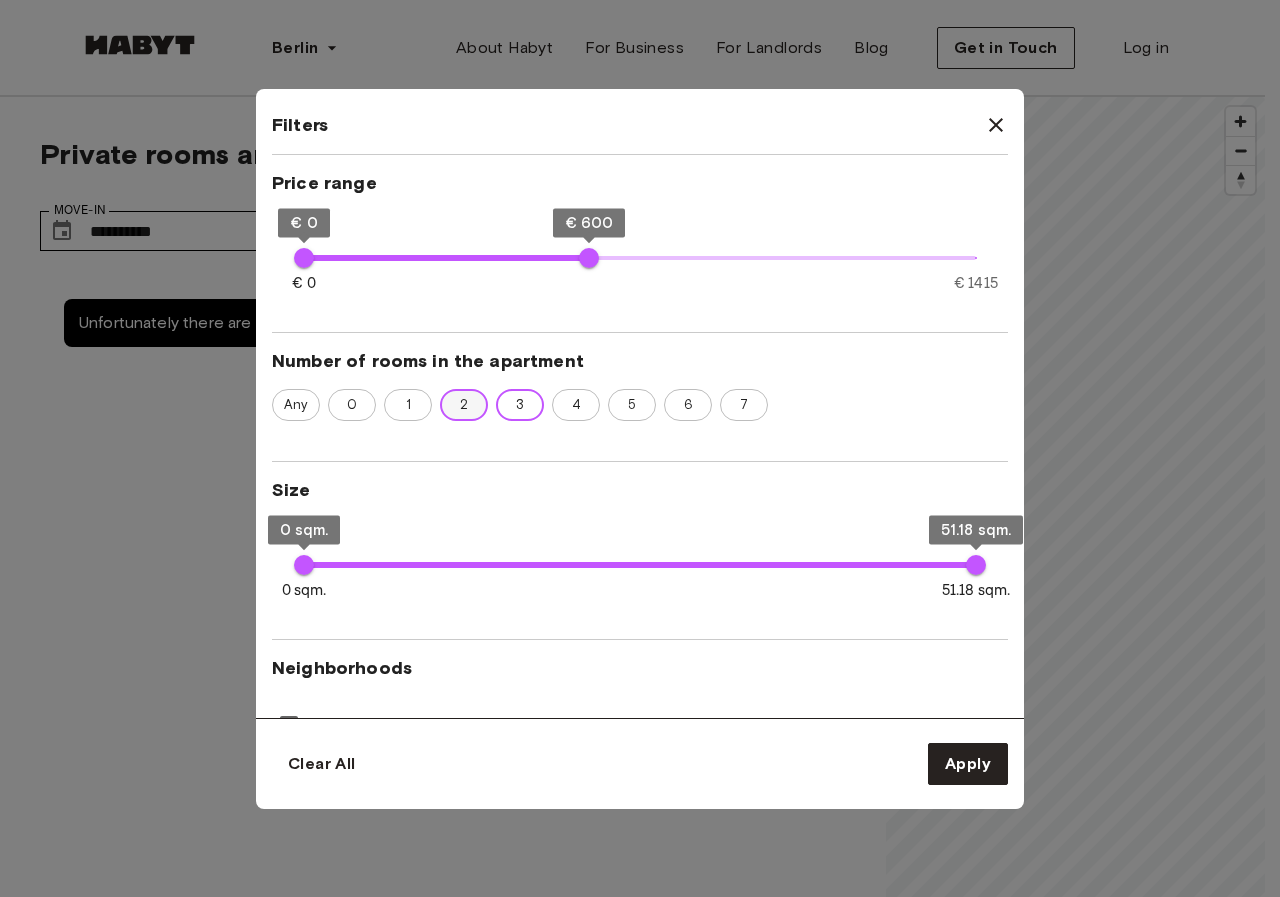 click on "2" at bounding box center (464, 405) 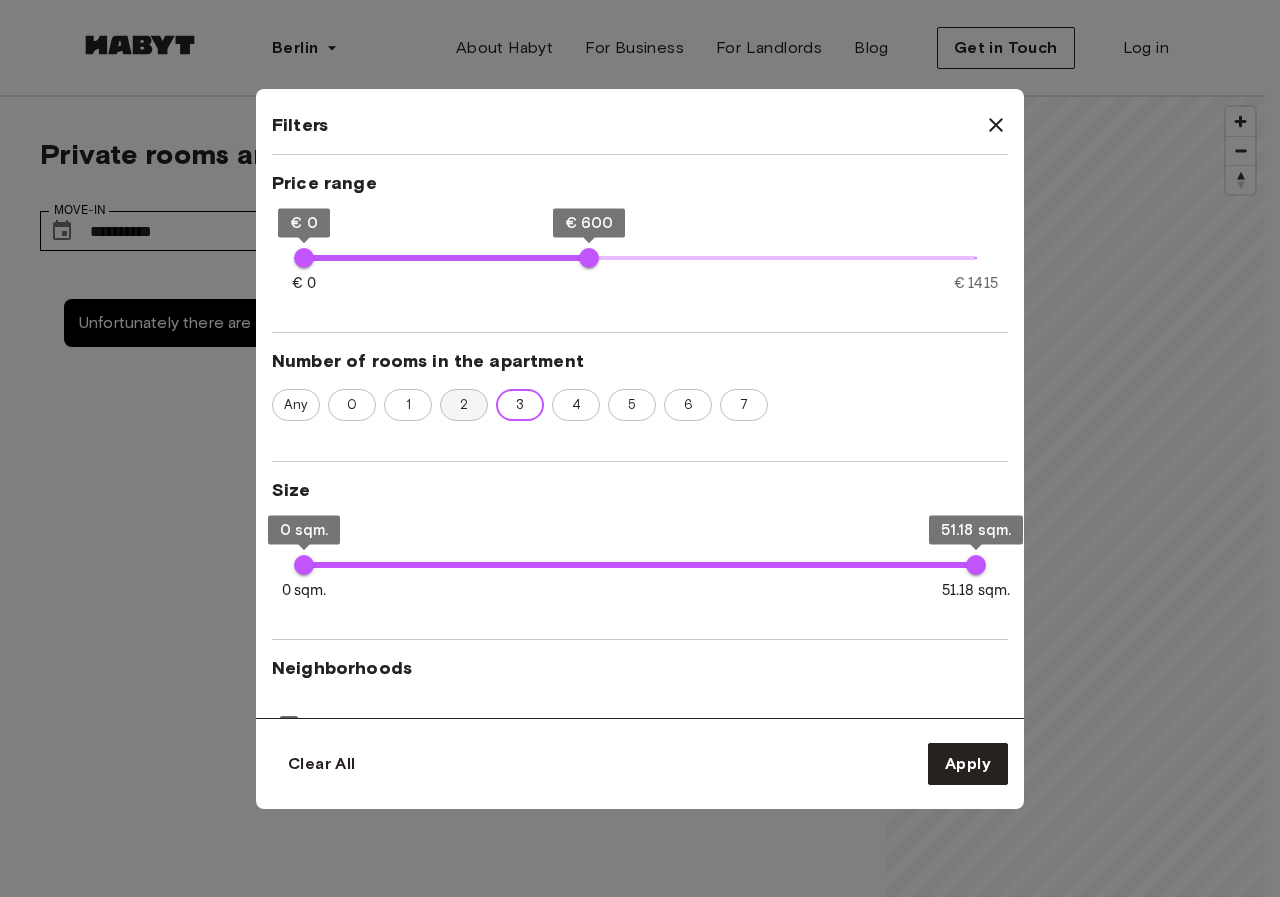 type on "**" 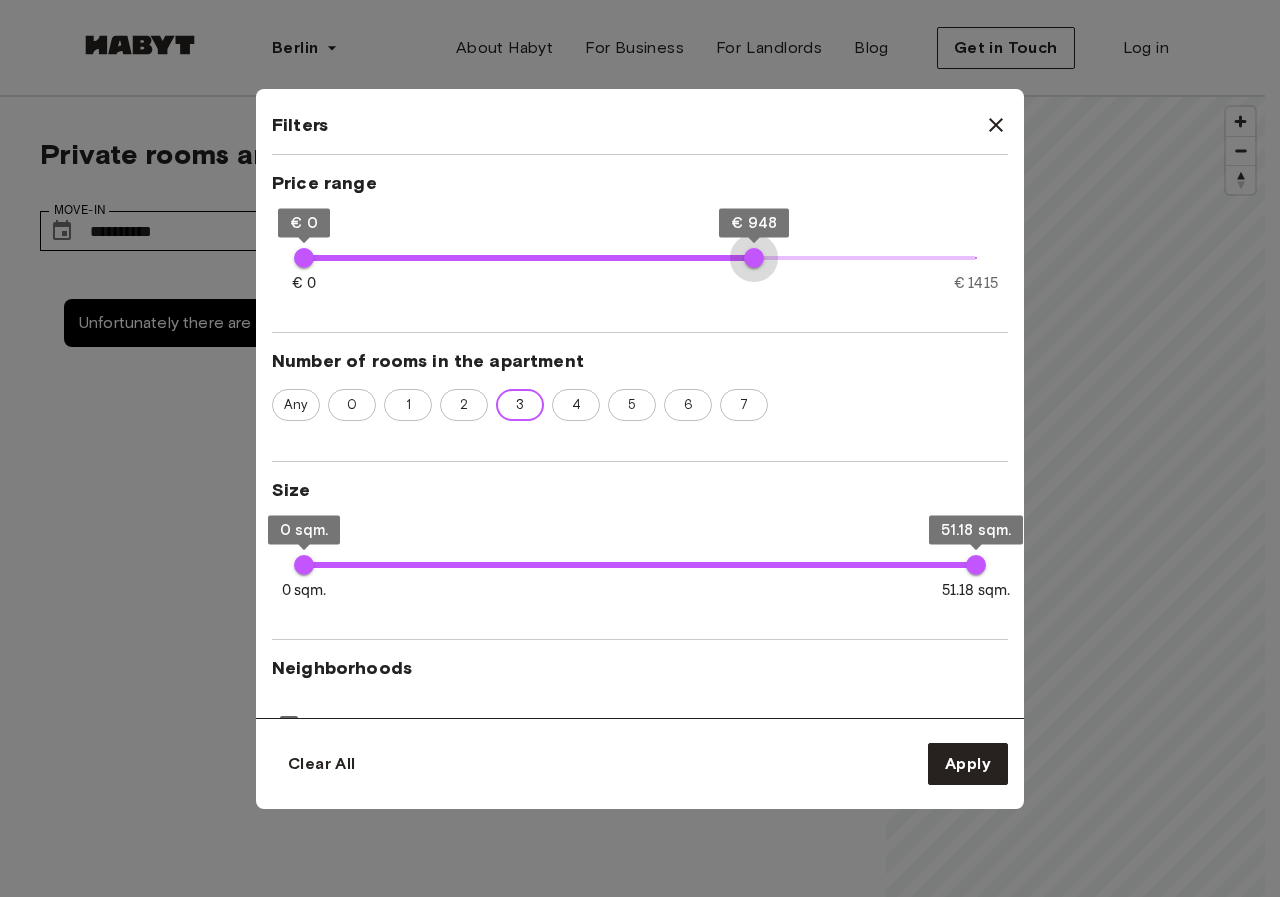 type on "***" 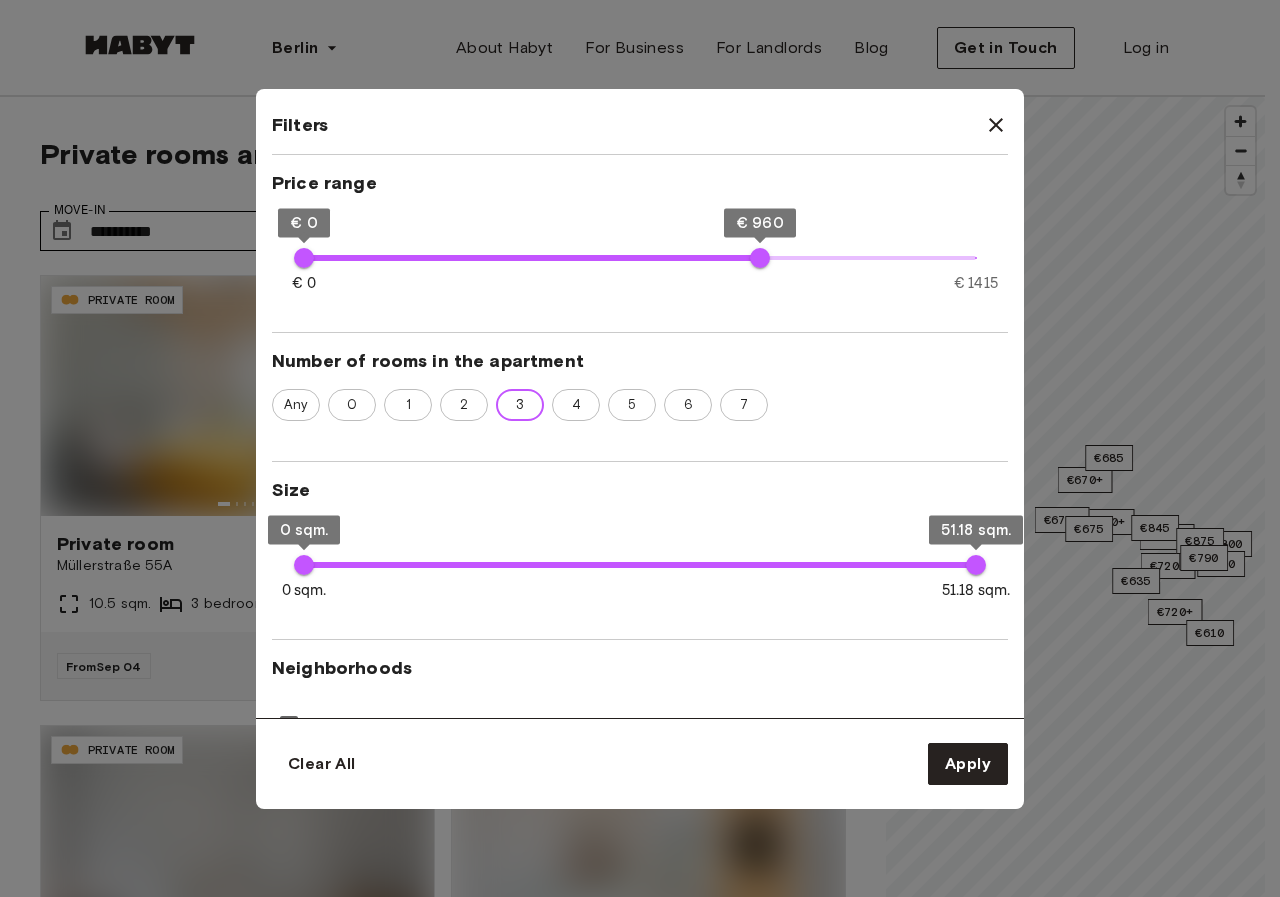 type on "**" 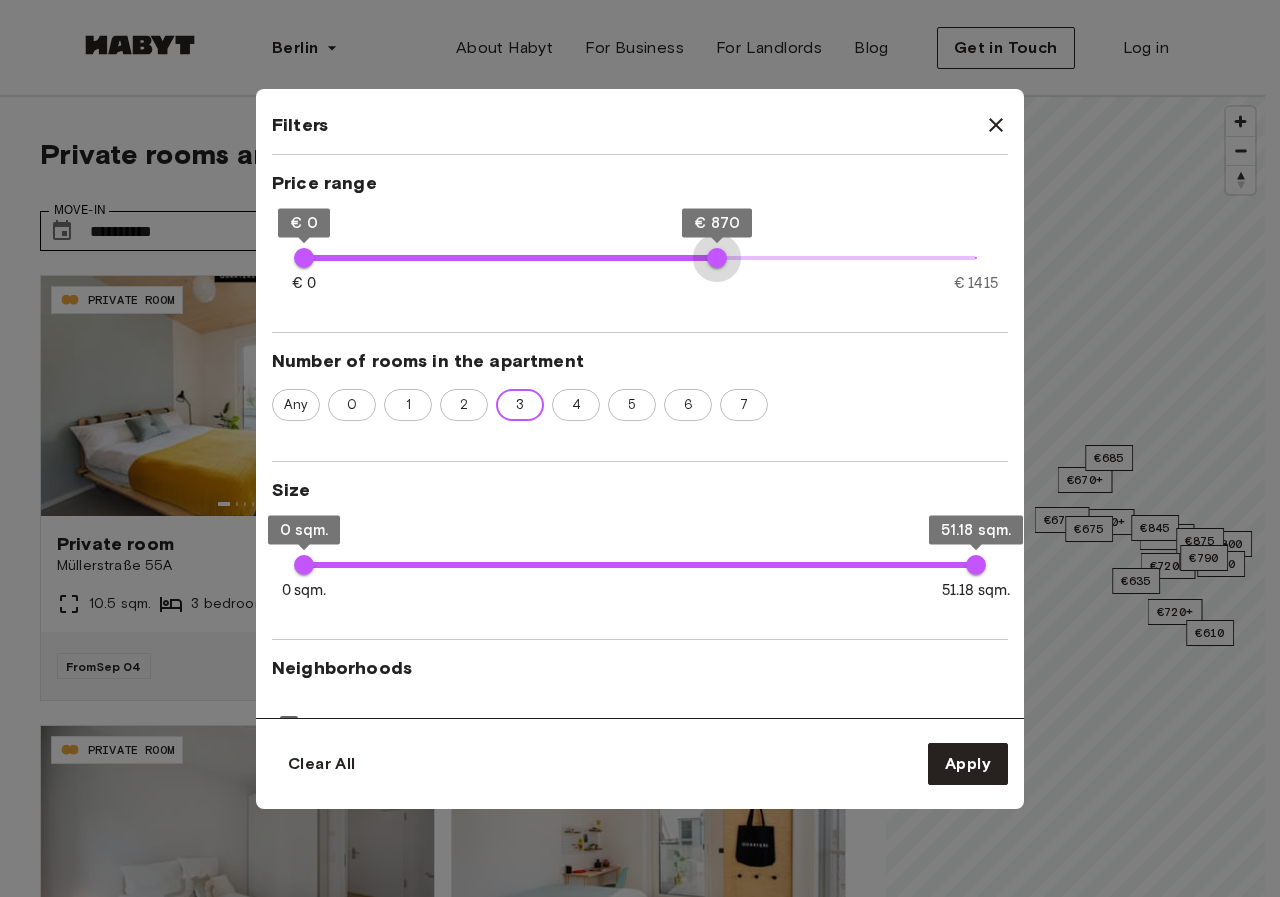 type on "***" 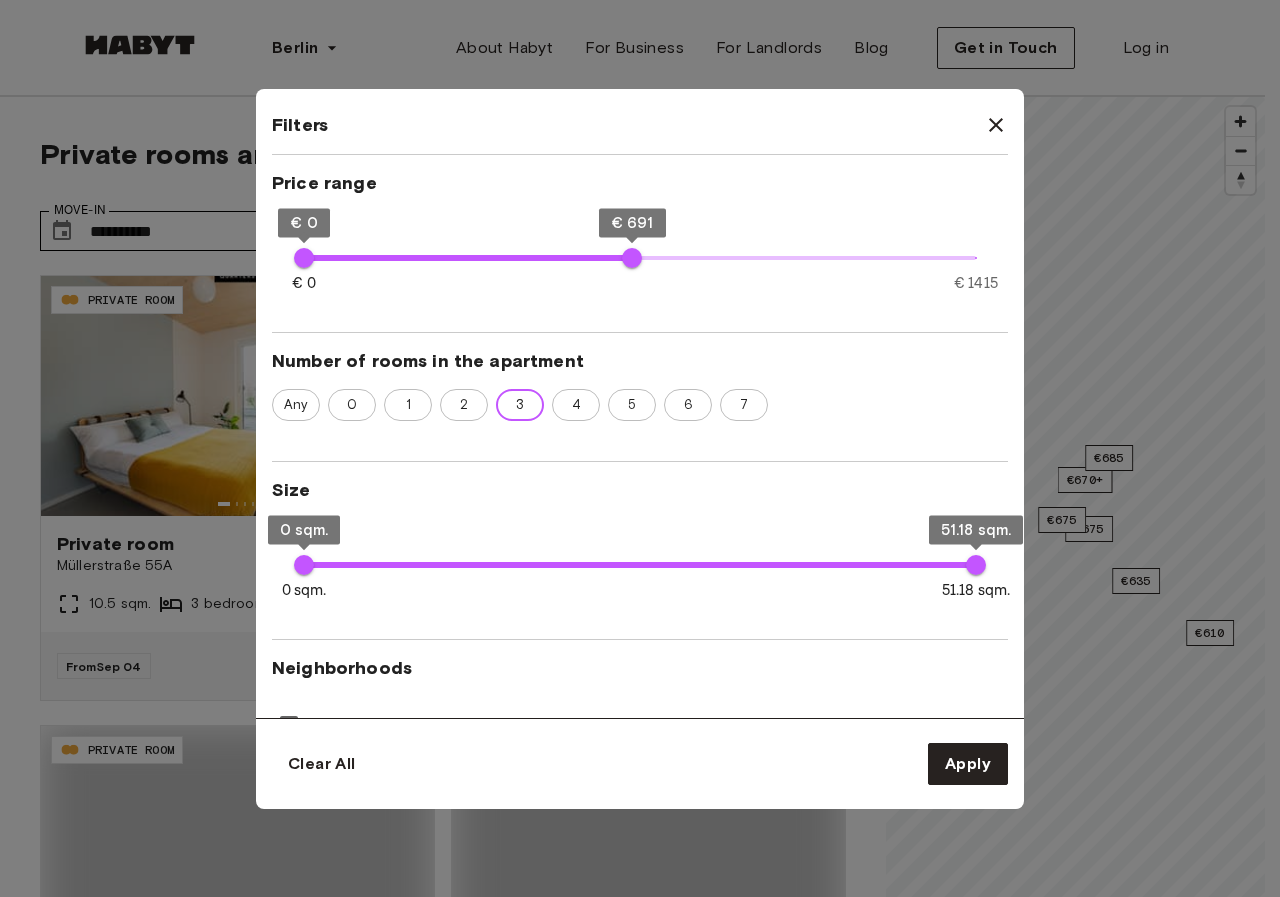 type on "***" 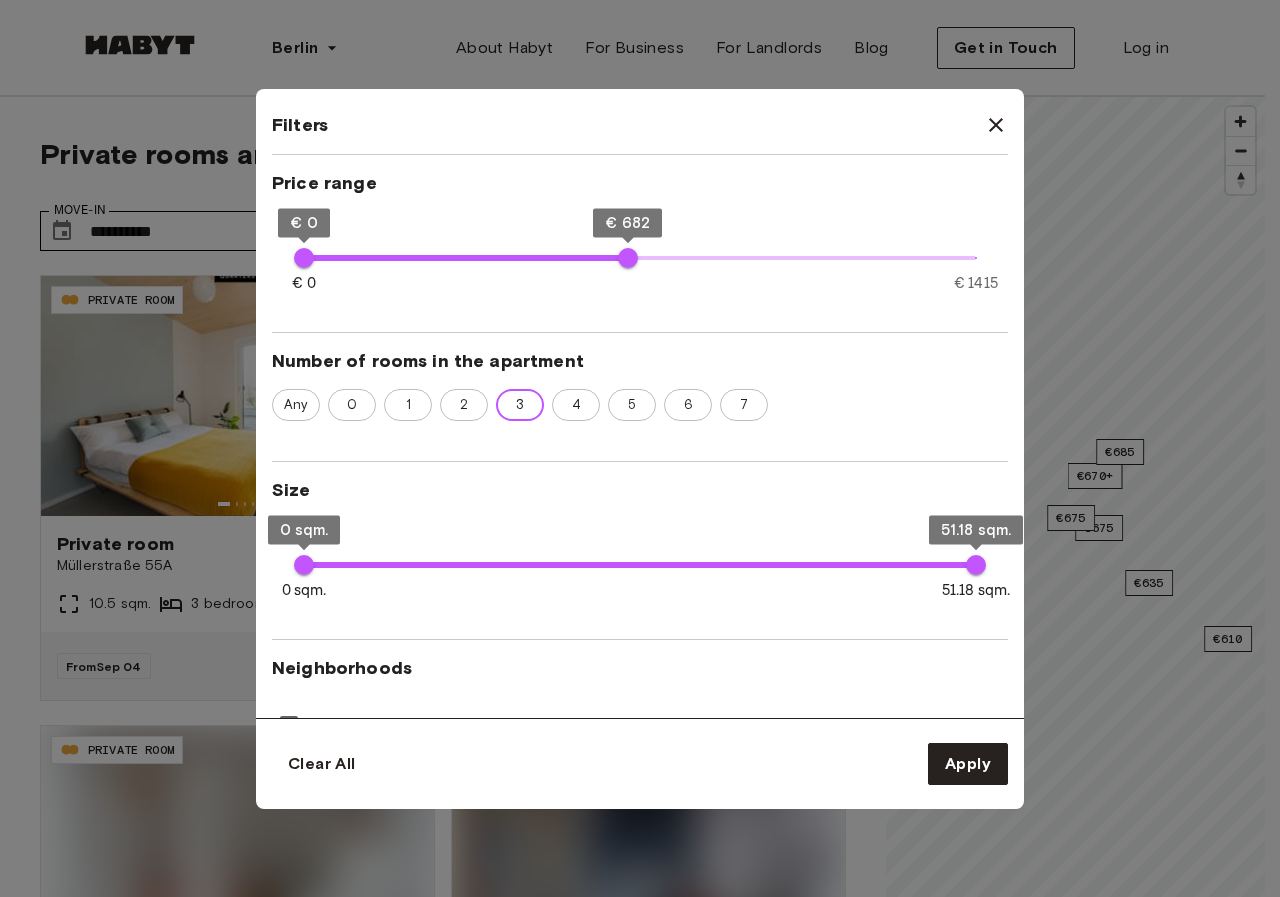 type on "**" 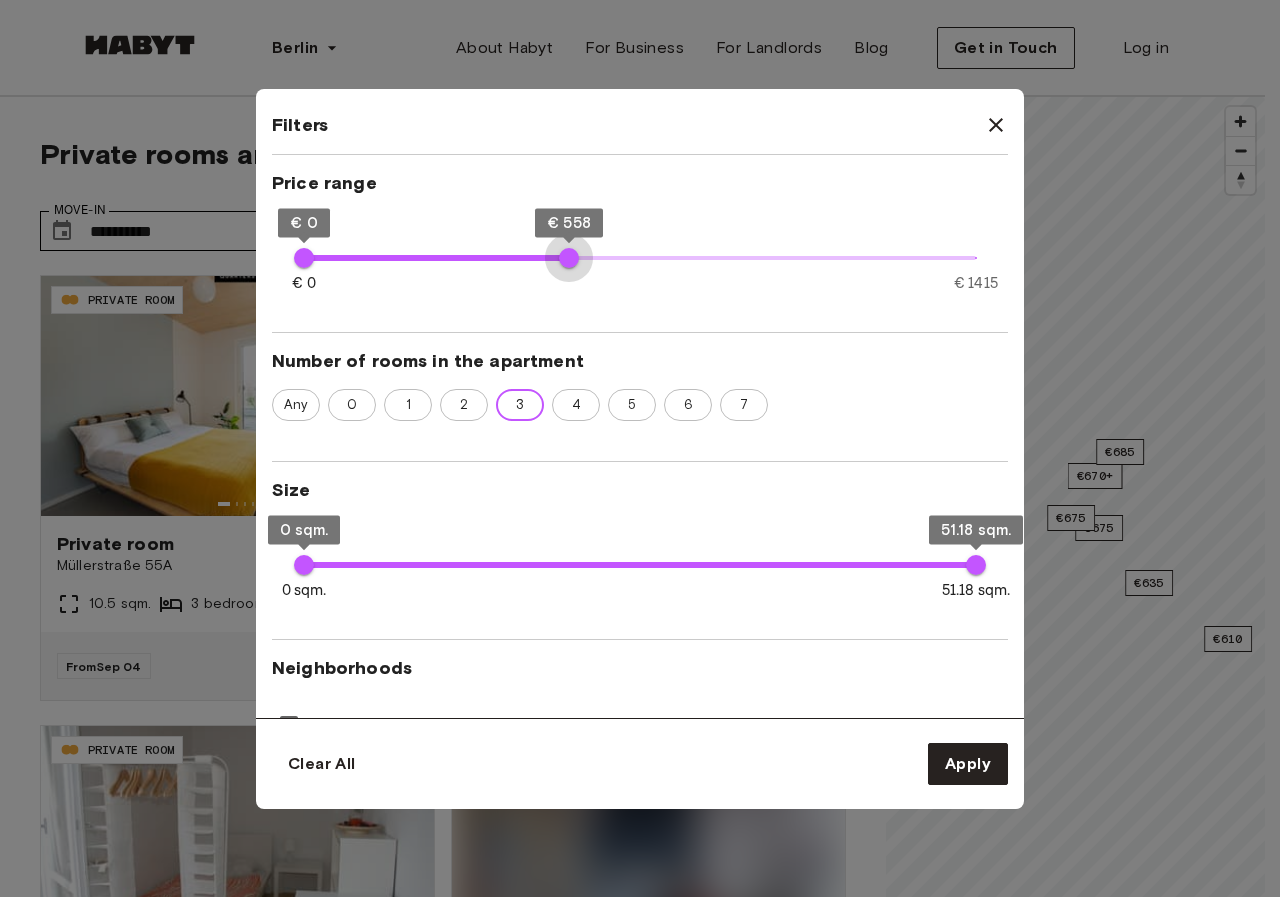 type on "***" 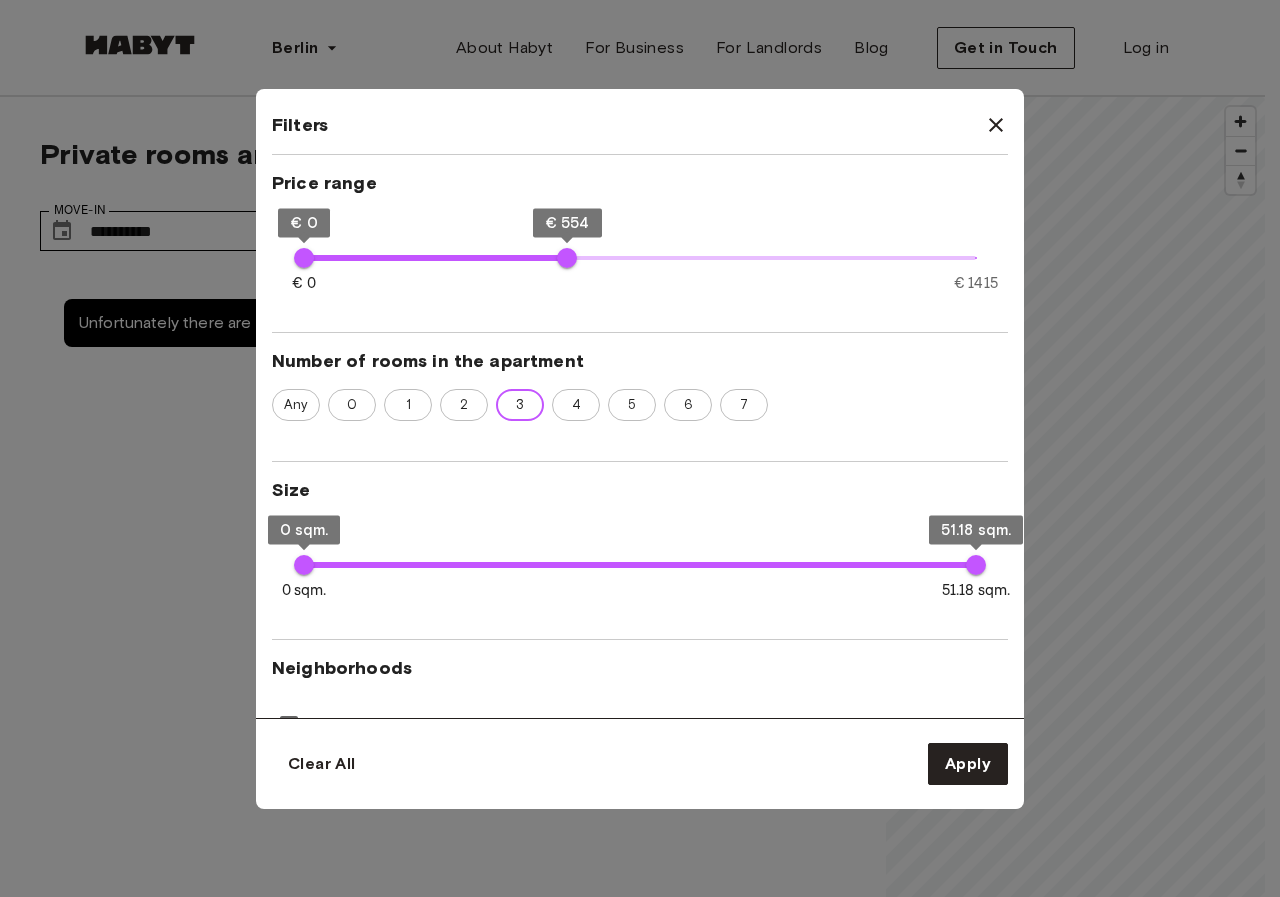 type on "**" 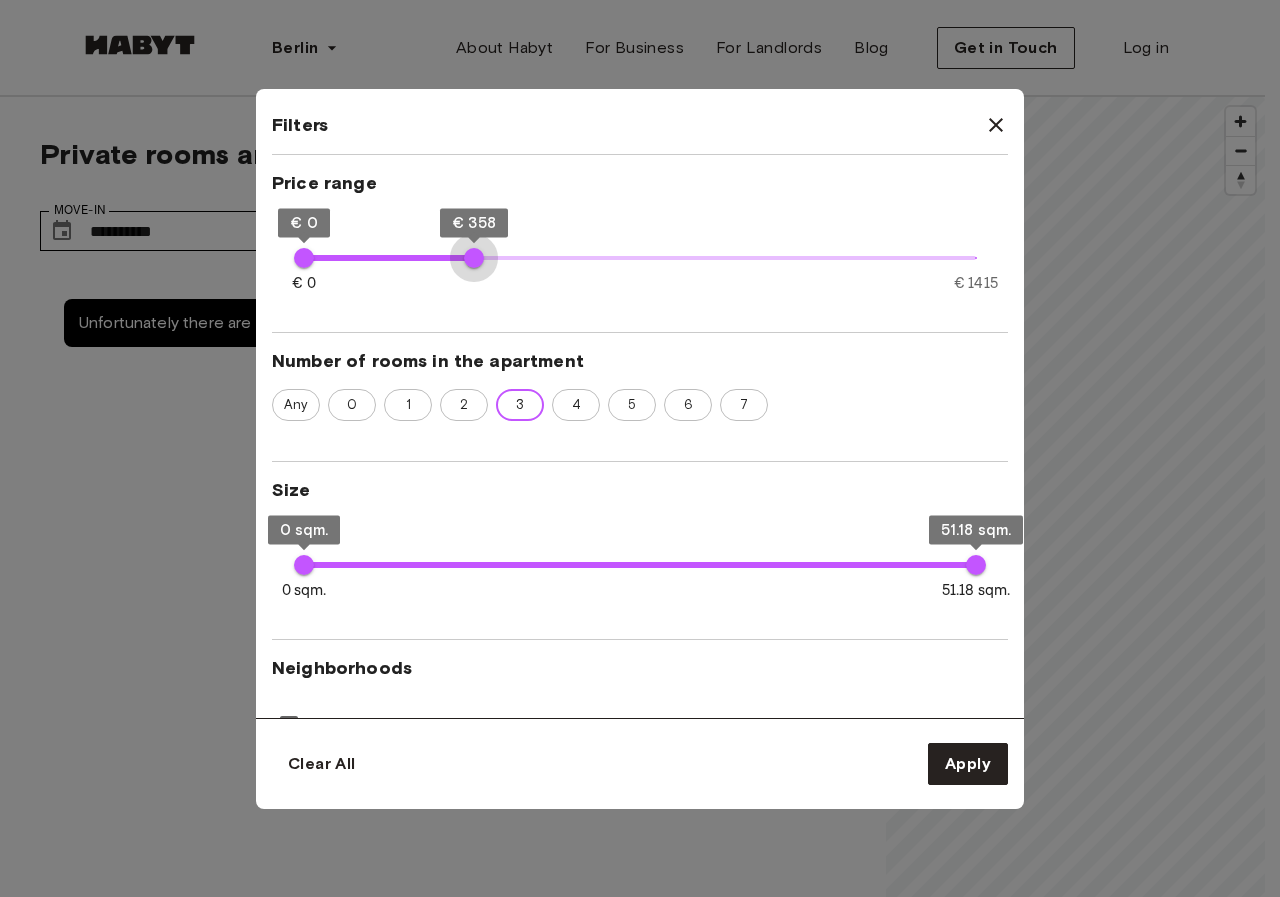 drag, startPoint x: 563, startPoint y: 261, endPoint x: 474, endPoint y: 273, distance: 89.80534 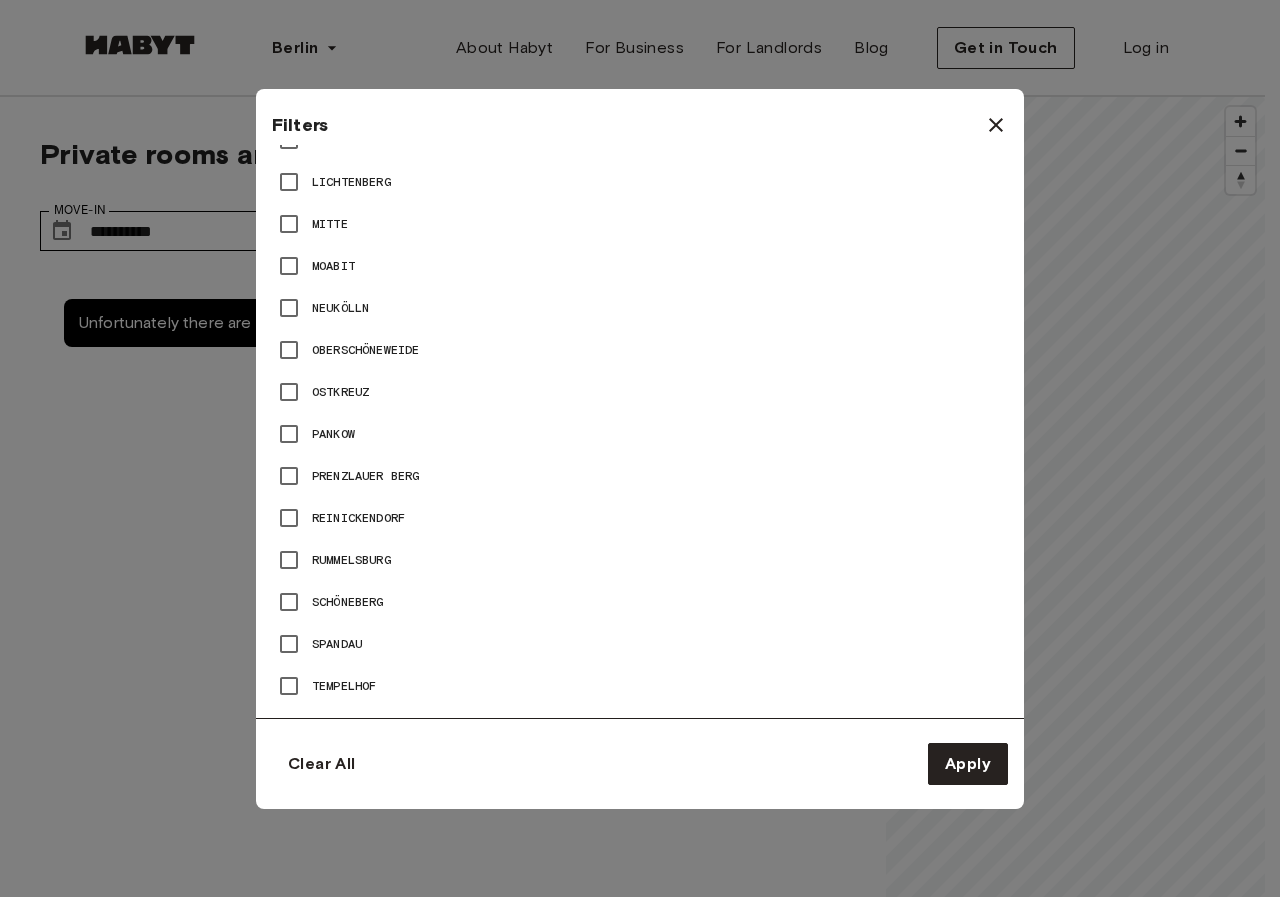 scroll, scrollTop: 1200, scrollLeft: 0, axis: vertical 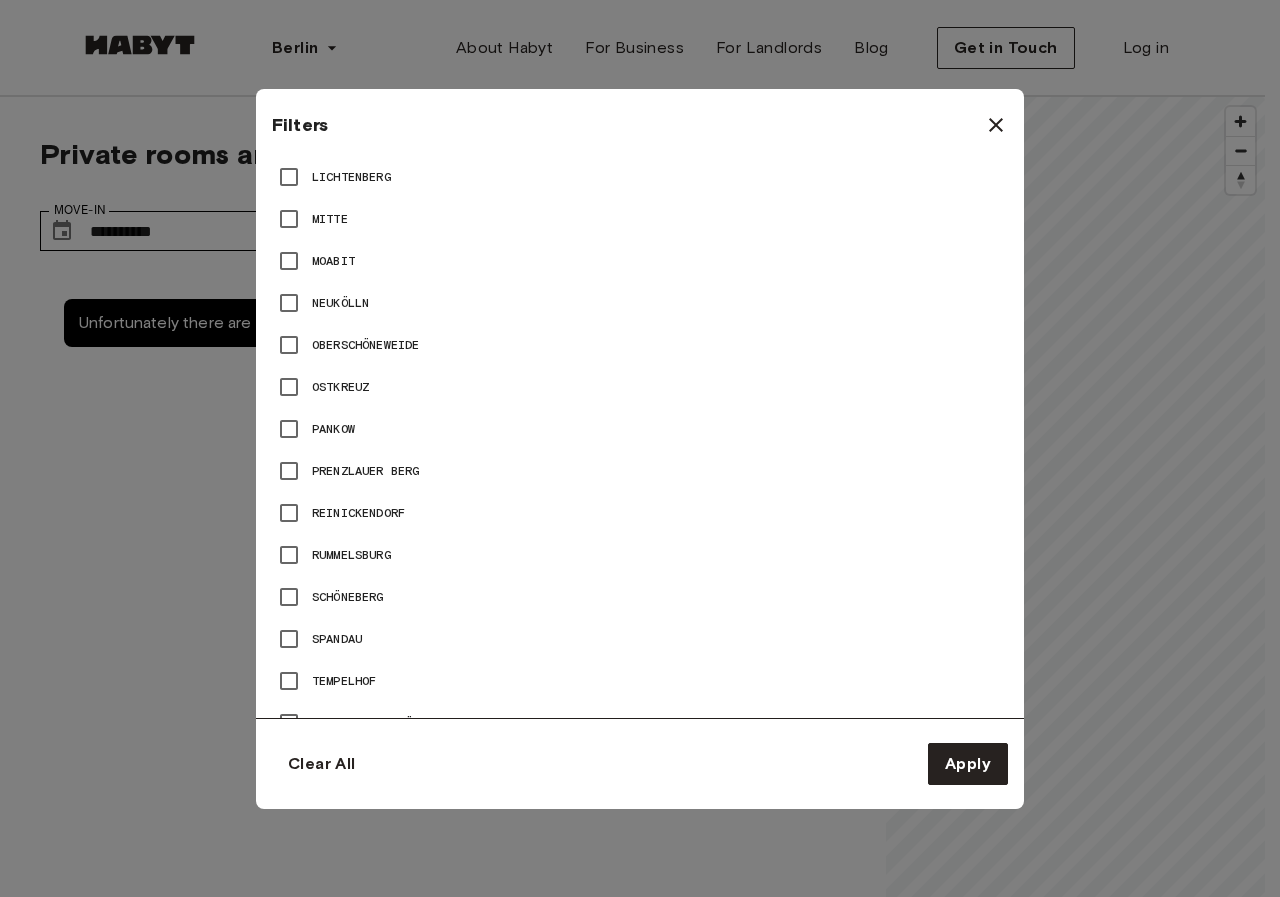 click 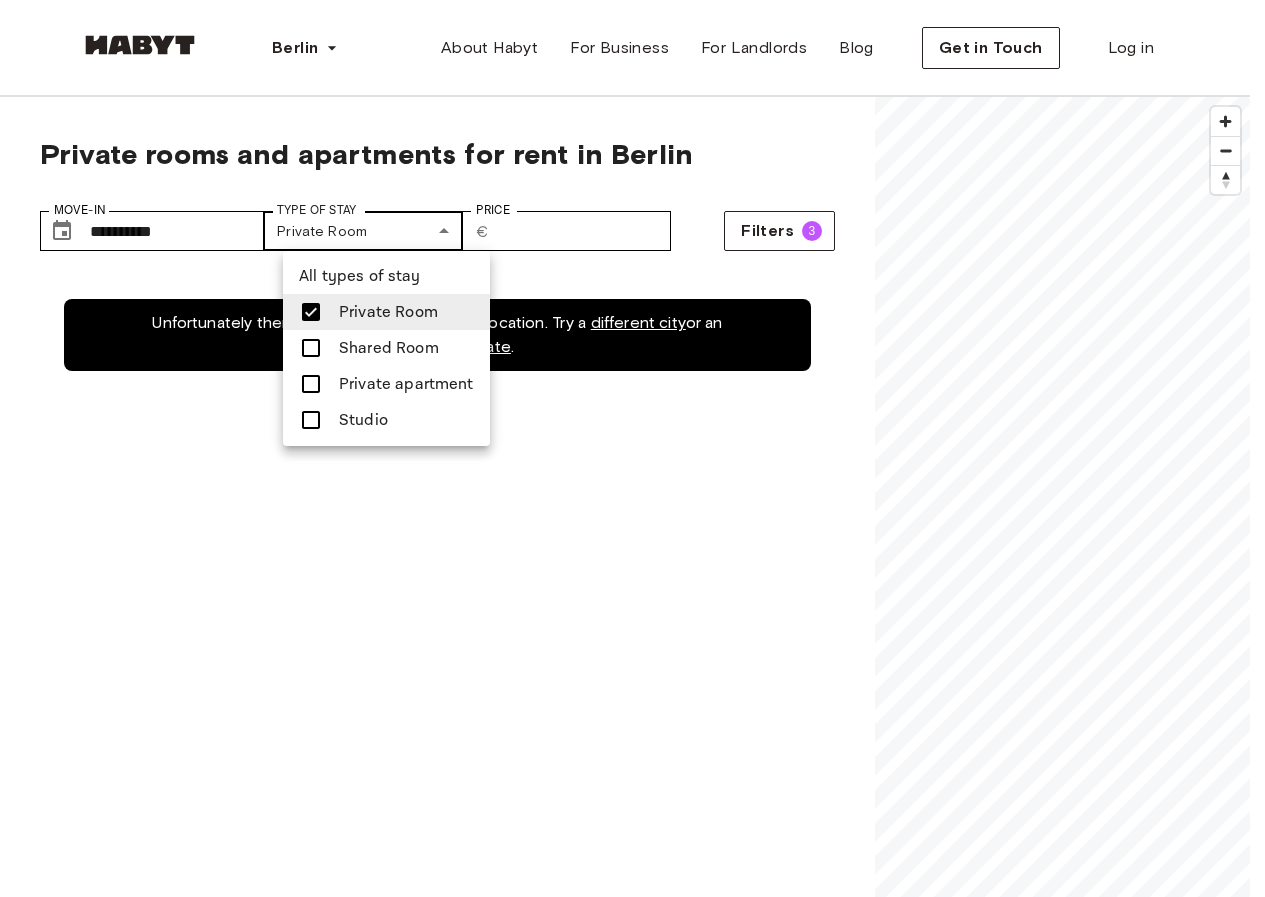 click on "Berlin Europe Amsterdam Berlin Frankfurt Hamburg Lisbon Madrid Milan Modena Paris Turin Munich Rotterdam Stuttgart Dusseldorf Cologne Zurich The Hague Graz Brussels Leipzig Asia Hong Kong Singapore Seoul Phuket Tokyo About Habyt For Business For Landlords Blog Get in Touch Log in Private rooms and apartments for rent in Berlin Move-In ​ [DATE] Move-In Type of Stay Private Room [NUMBER] Type of Stay Price ​ € [PRICE] Price Filters 3 Unfortunately there are no free rooms in this location. Try a   different city  or an   earlier move-in date . © Mapbox   © OpenStreetMap   Improve this map About the city Berlin, the perfect blend of history and modernity  With a rich history and a captivating cultural scene, Berlin keeps you enthralled with its diversity and creativity. From exploring the historic landmarks to experiencing the lively nightlife and vibrant neighborhoods, there is never a dull moment in the city. Pick your accommodation and get ready to be part of the Berlin lifestyle!
F.A.Q." at bounding box center (632, 2563) 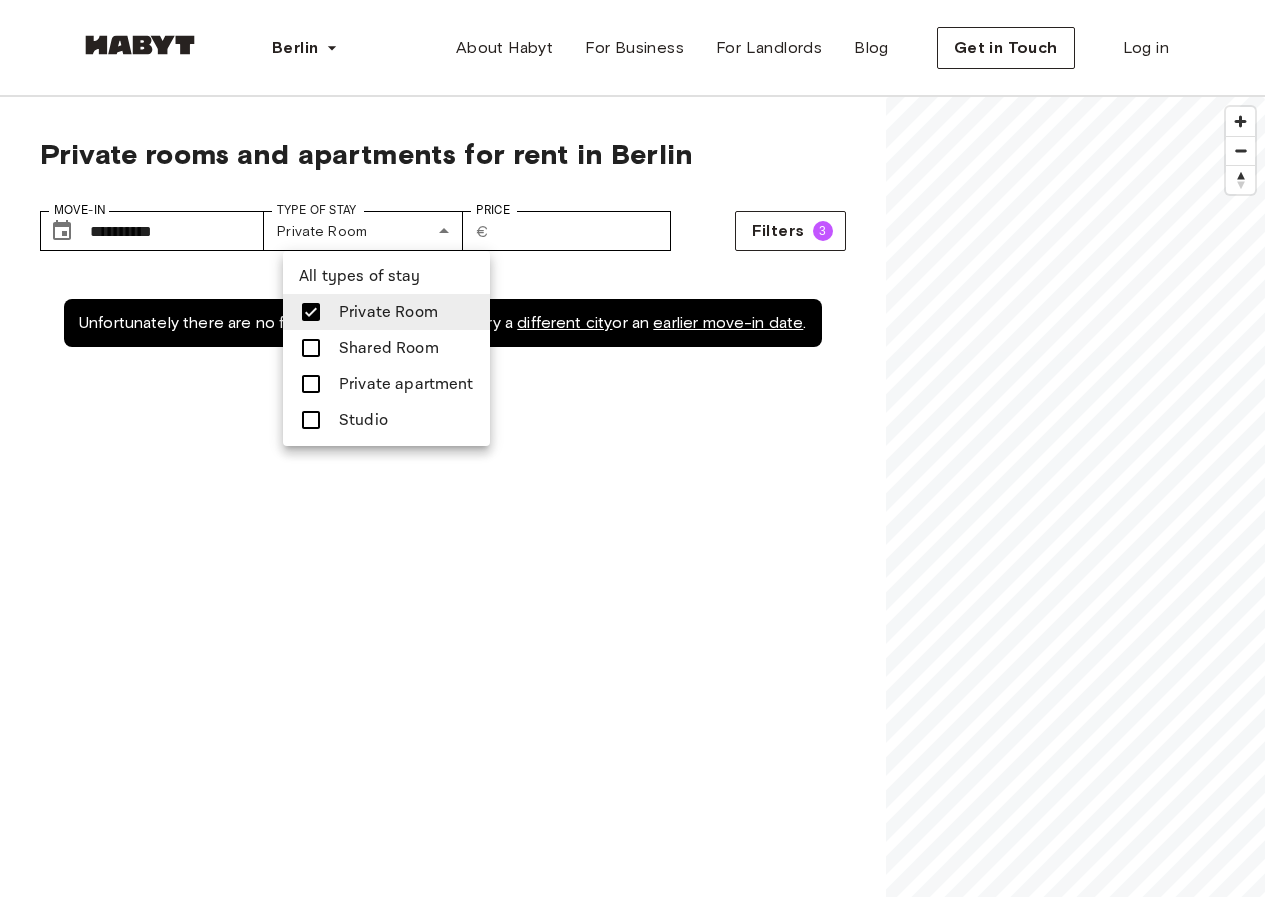 click at bounding box center [640, 448] 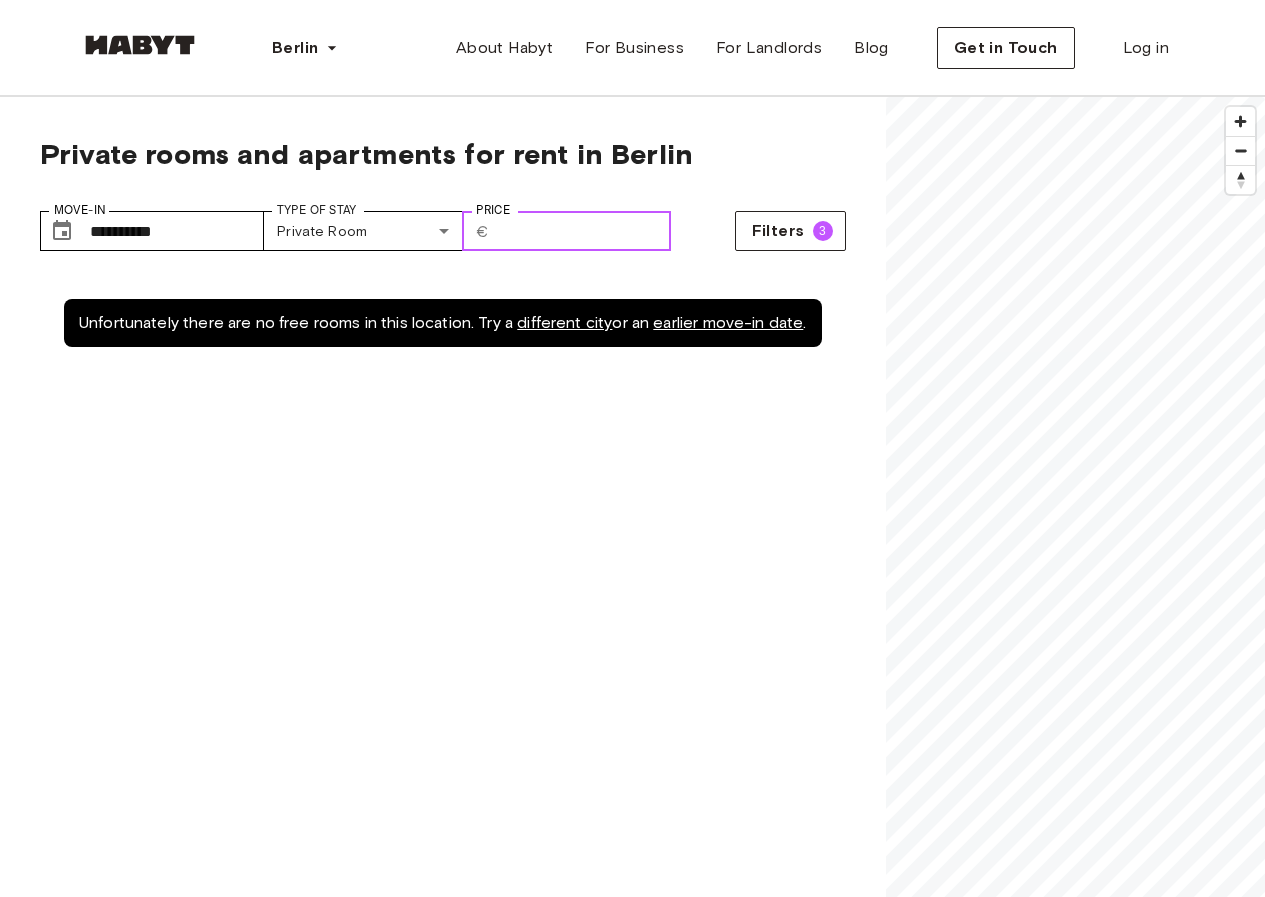 drag, startPoint x: 570, startPoint y: 226, endPoint x: 505, endPoint y: 233, distance: 65.37584 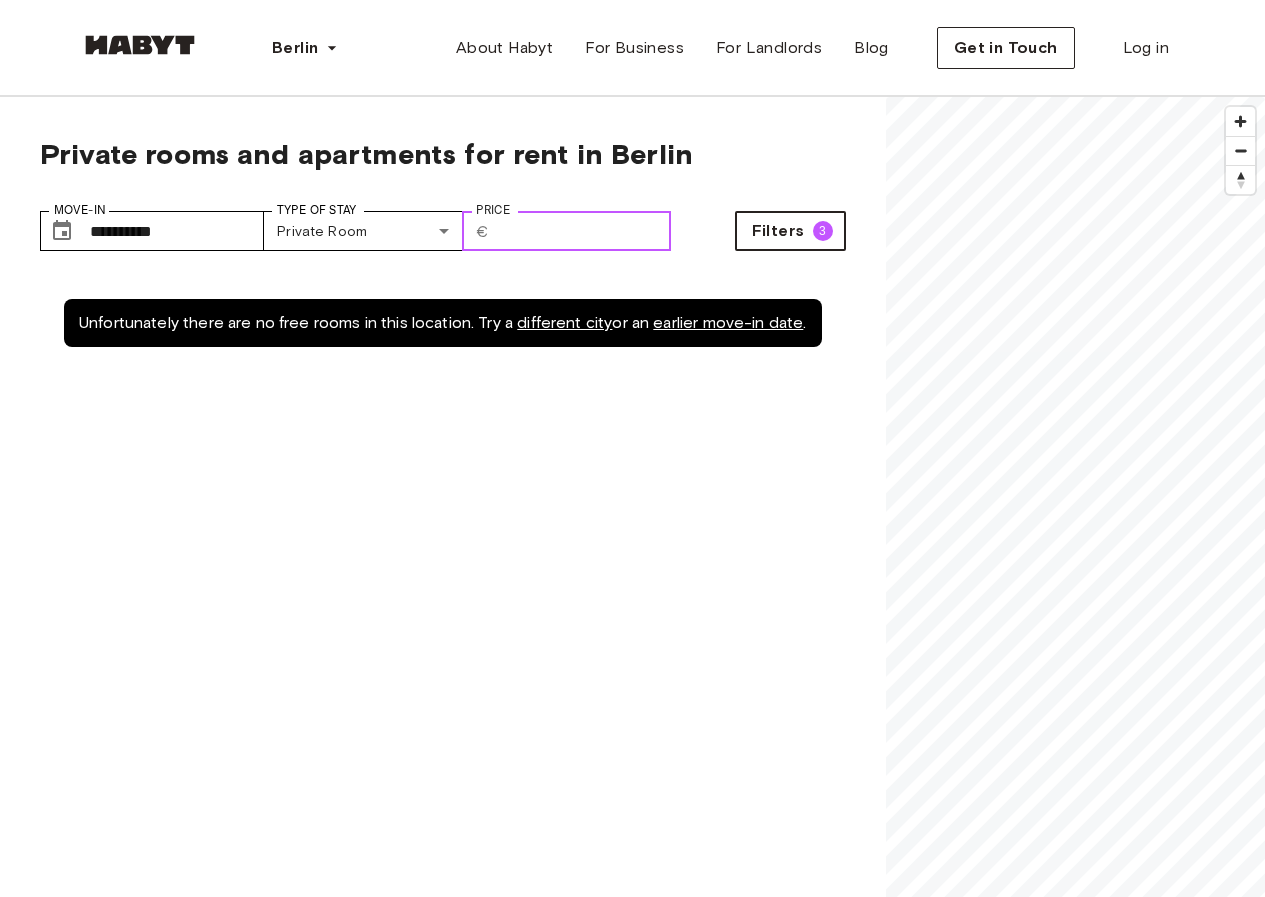 type on "***" 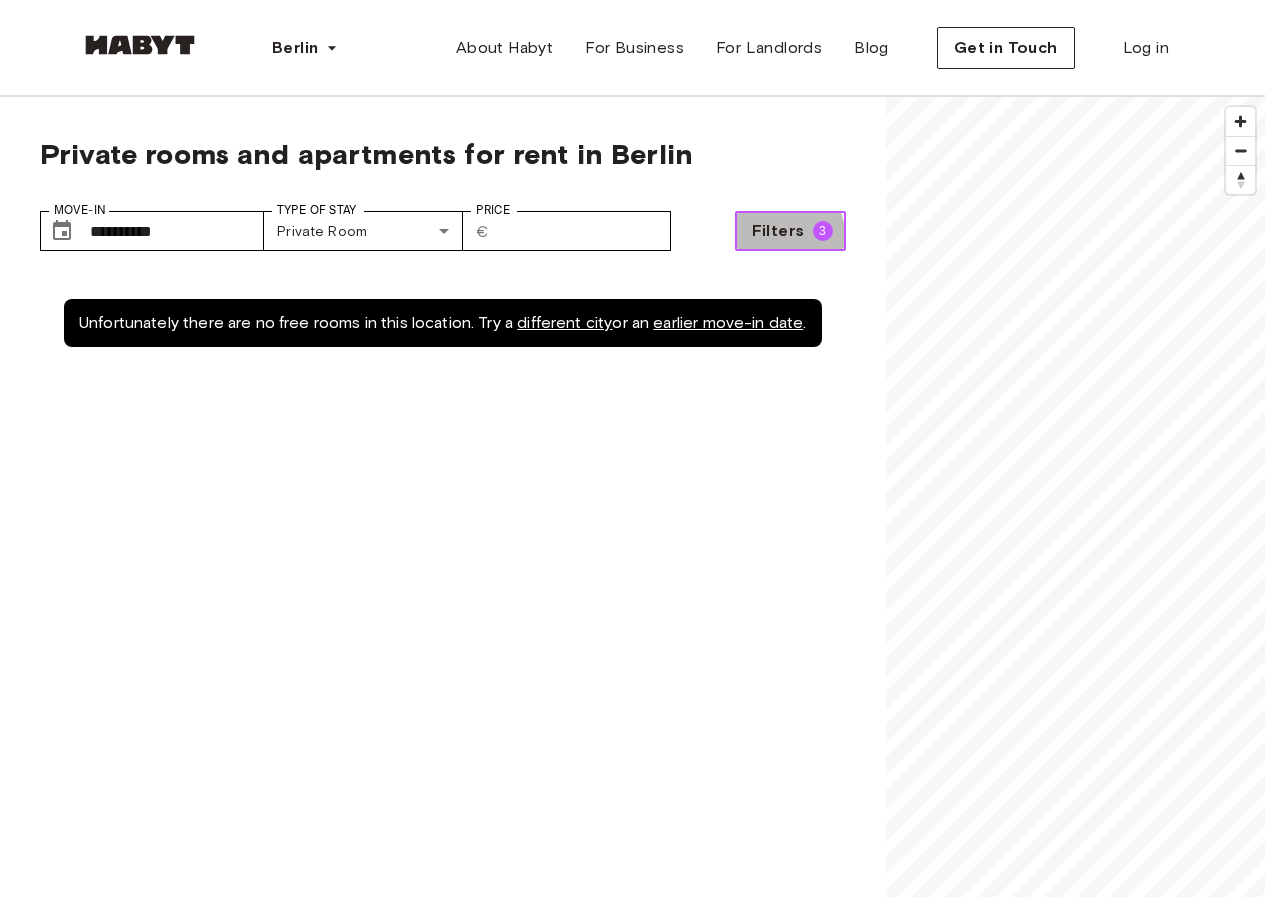 click on "Filters" at bounding box center [778, 231] 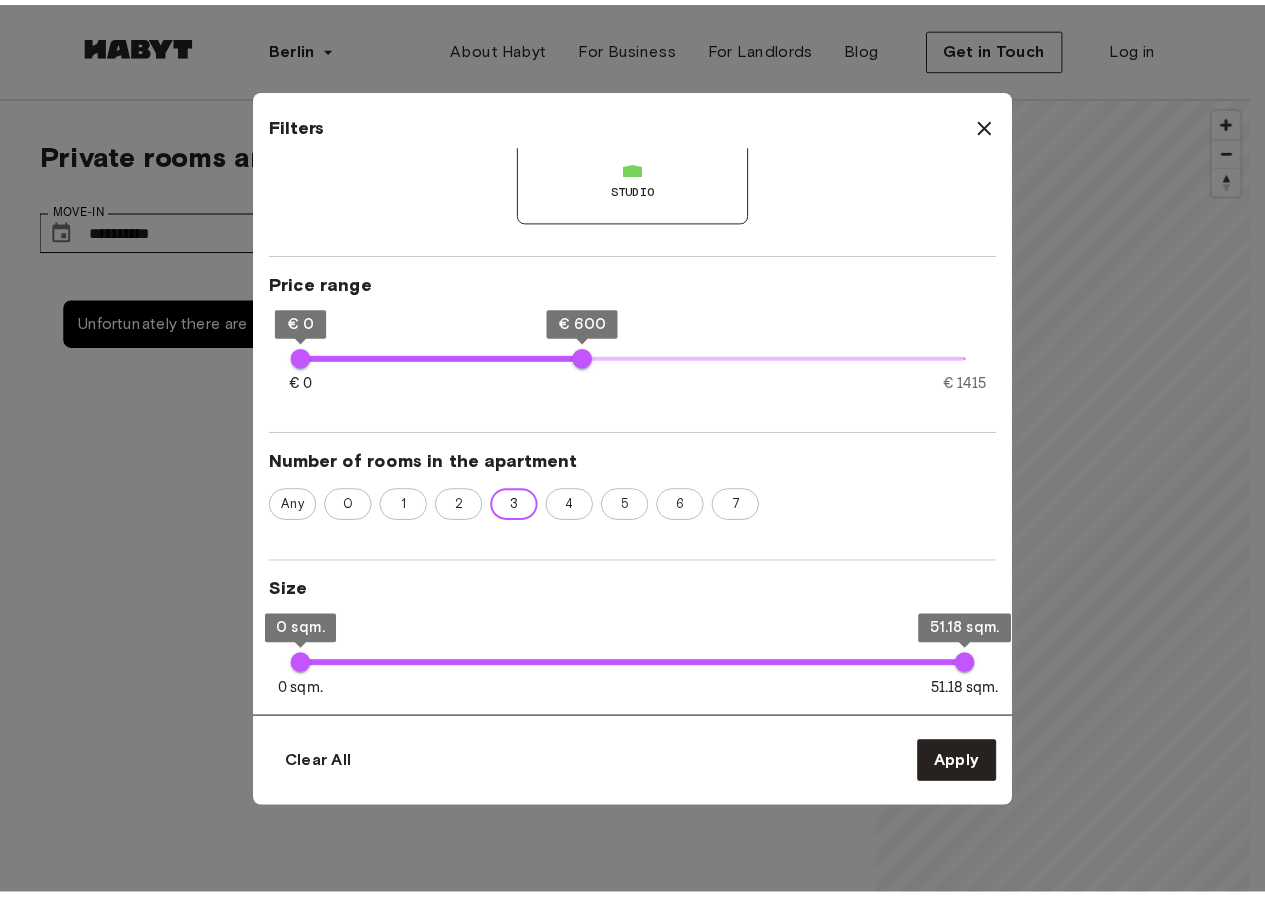 scroll, scrollTop: 400, scrollLeft: 0, axis: vertical 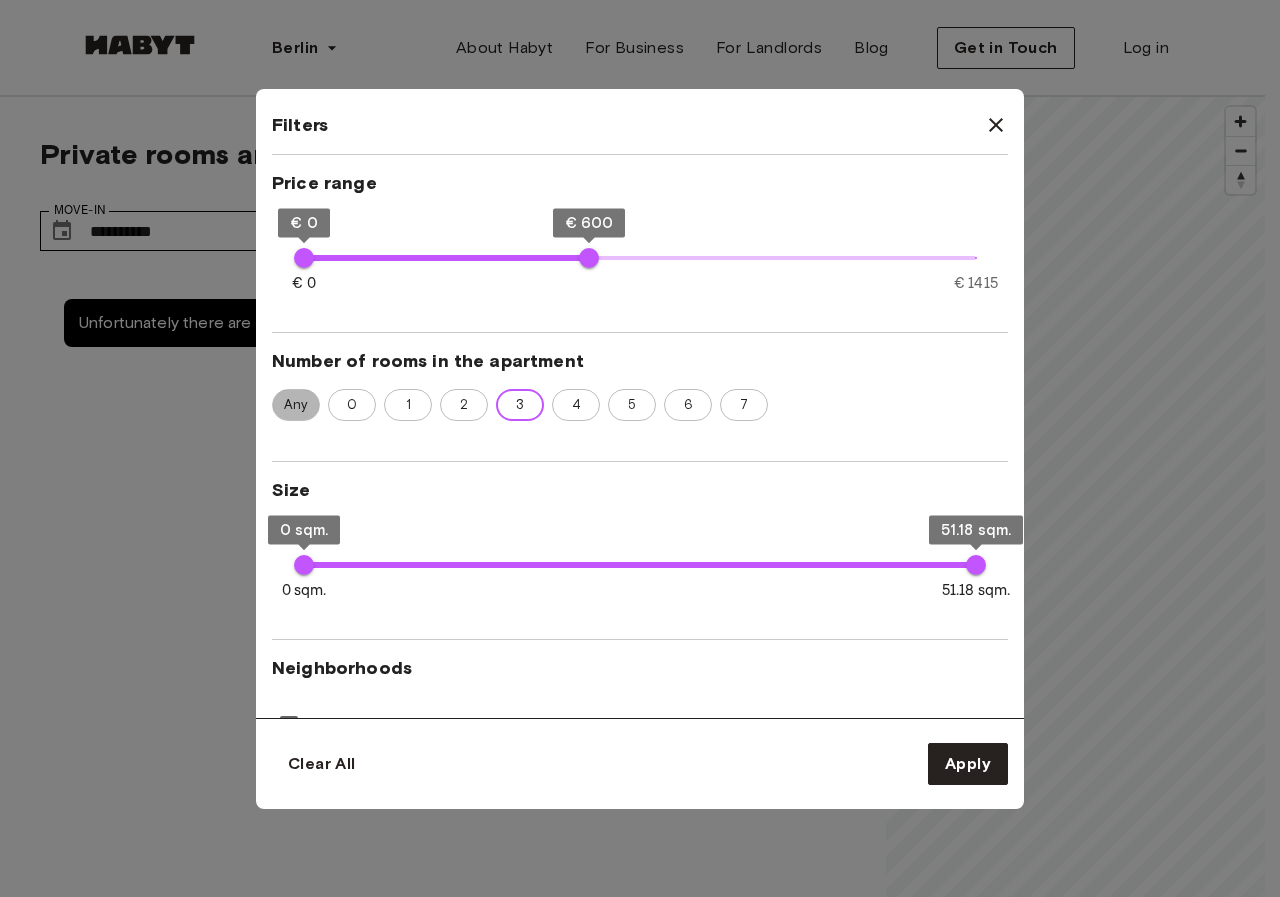 click on "Any" at bounding box center [296, 405] 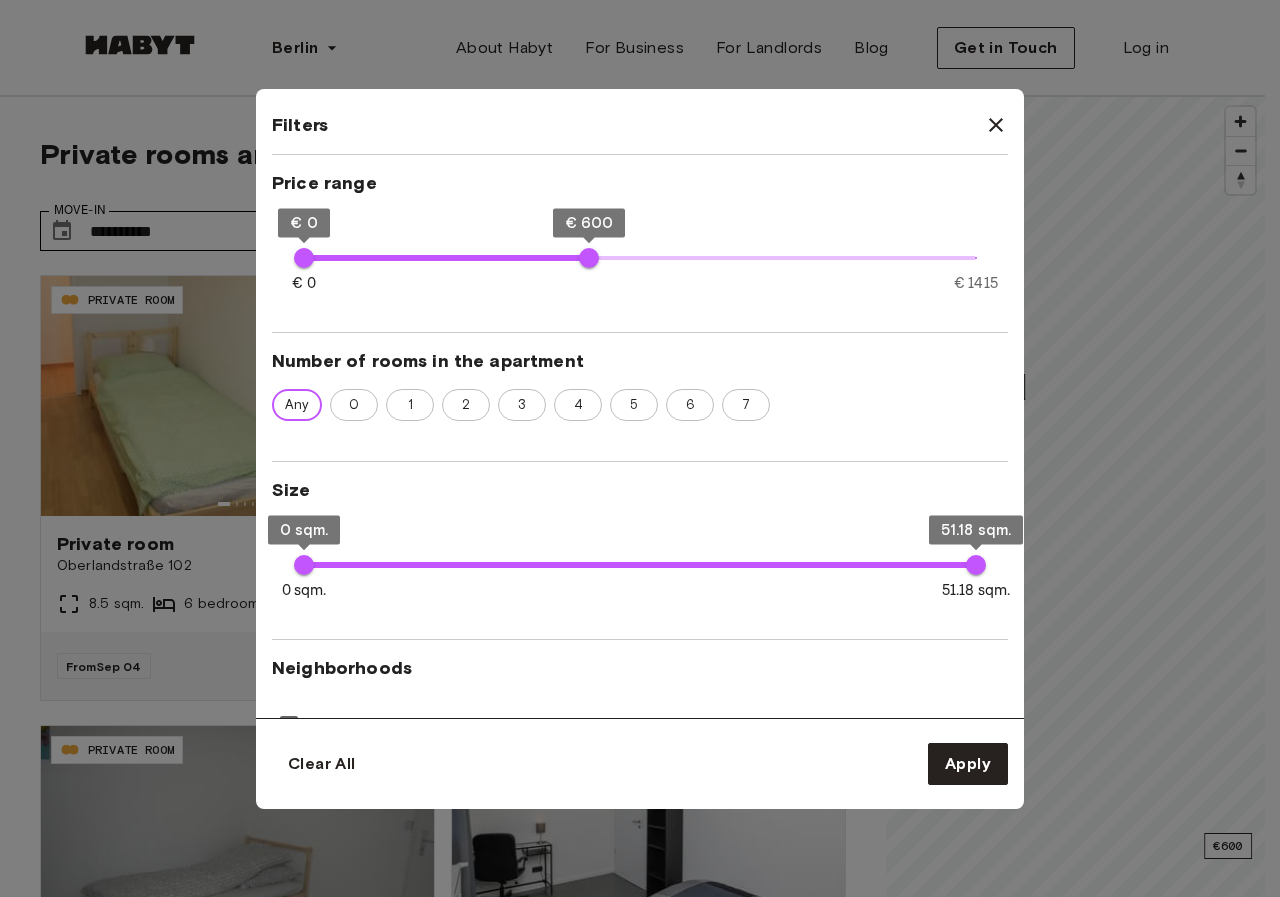 type on "**" 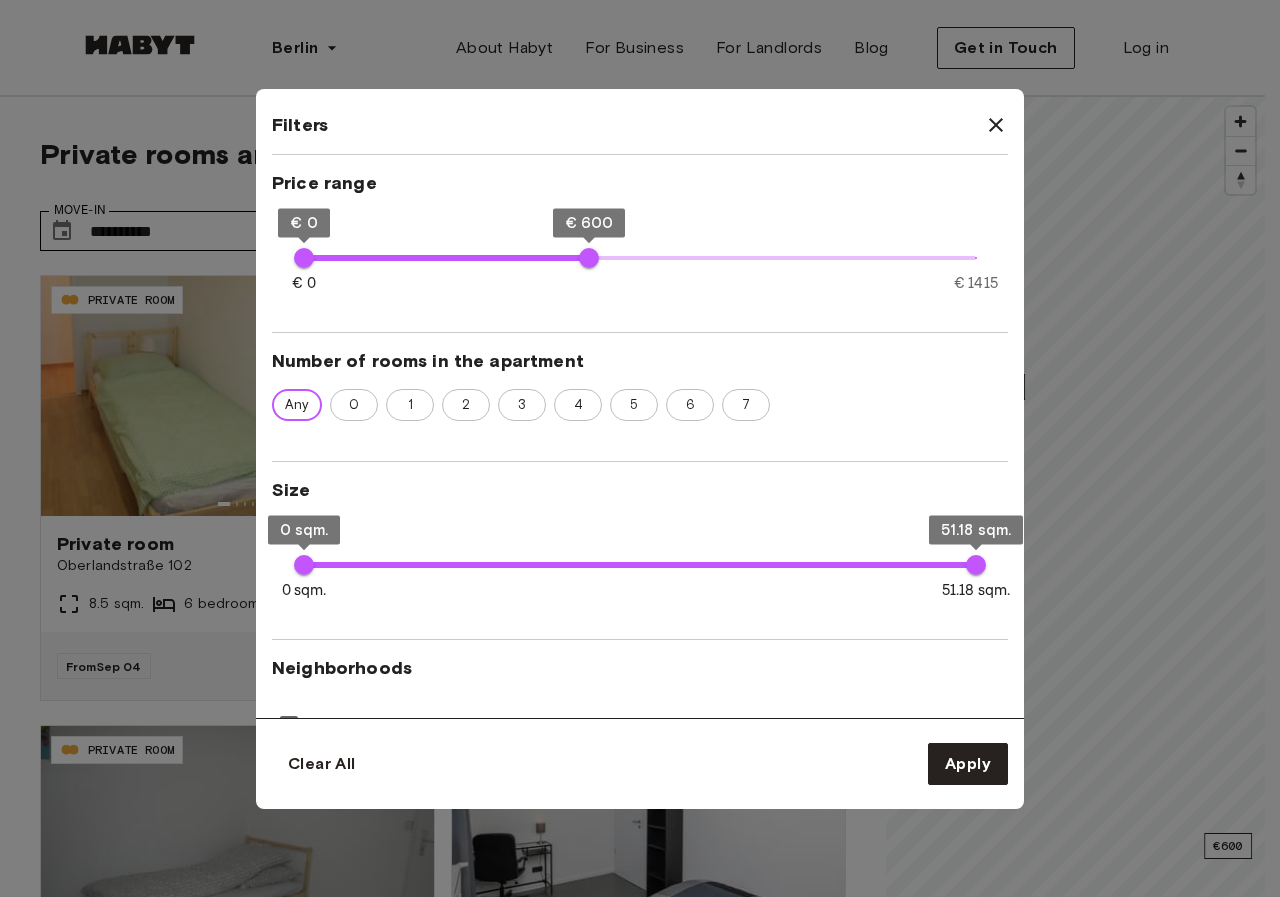 drag, startPoint x: 966, startPoint y: 136, endPoint x: 962, endPoint y: 159, distance: 23.345236 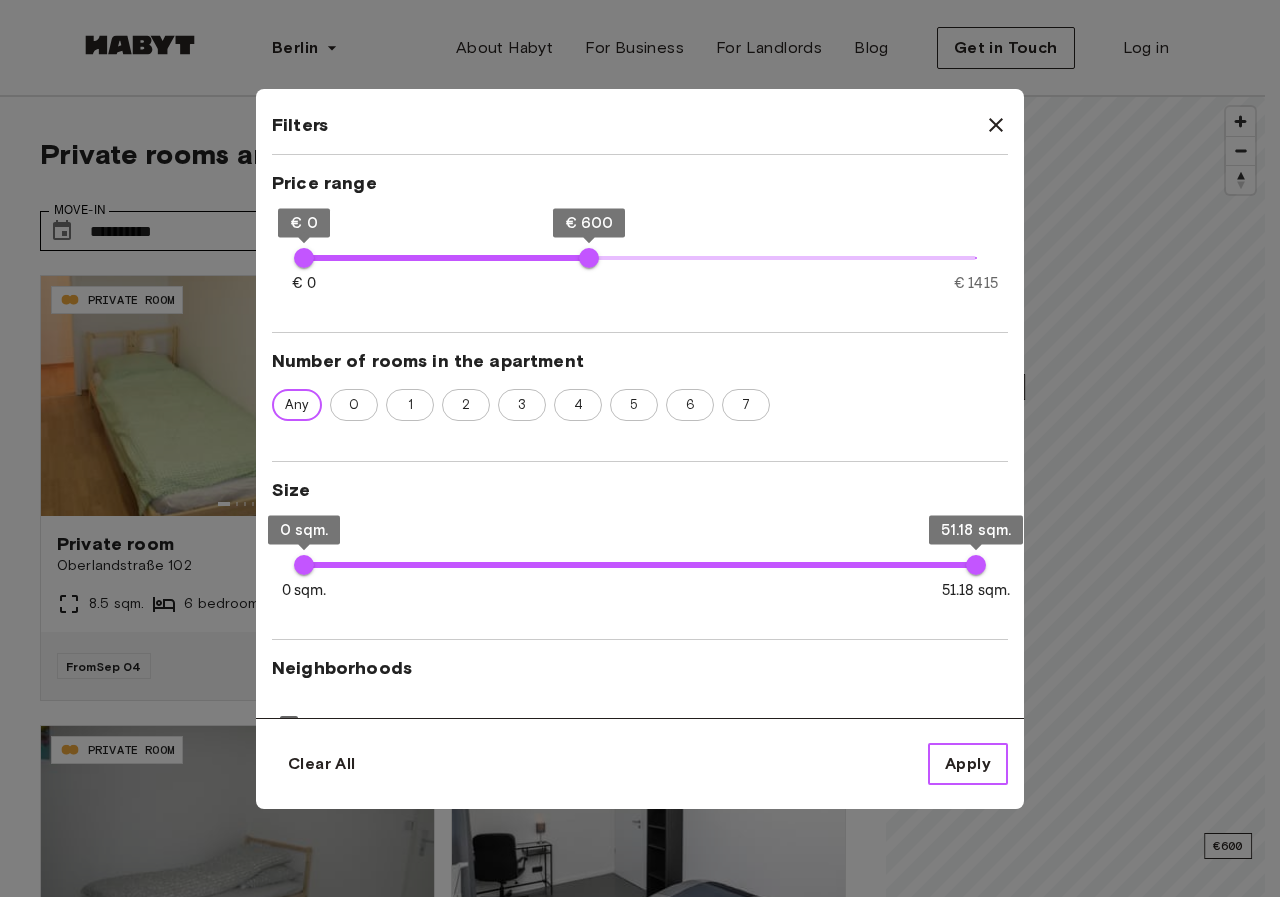 click on "Apply" at bounding box center (968, 764) 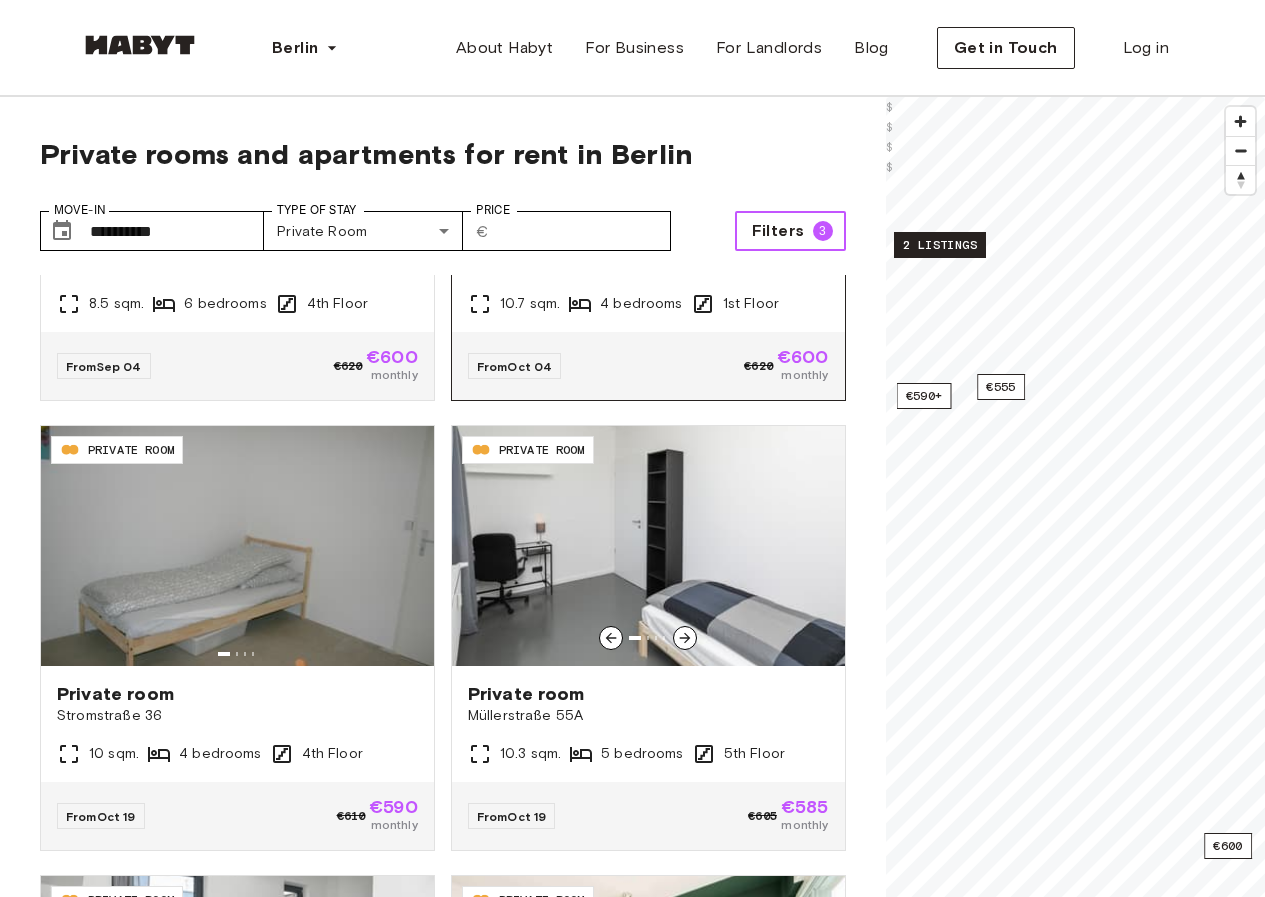 scroll, scrollTop: 484, scrollLeft: 0, axis: vertical 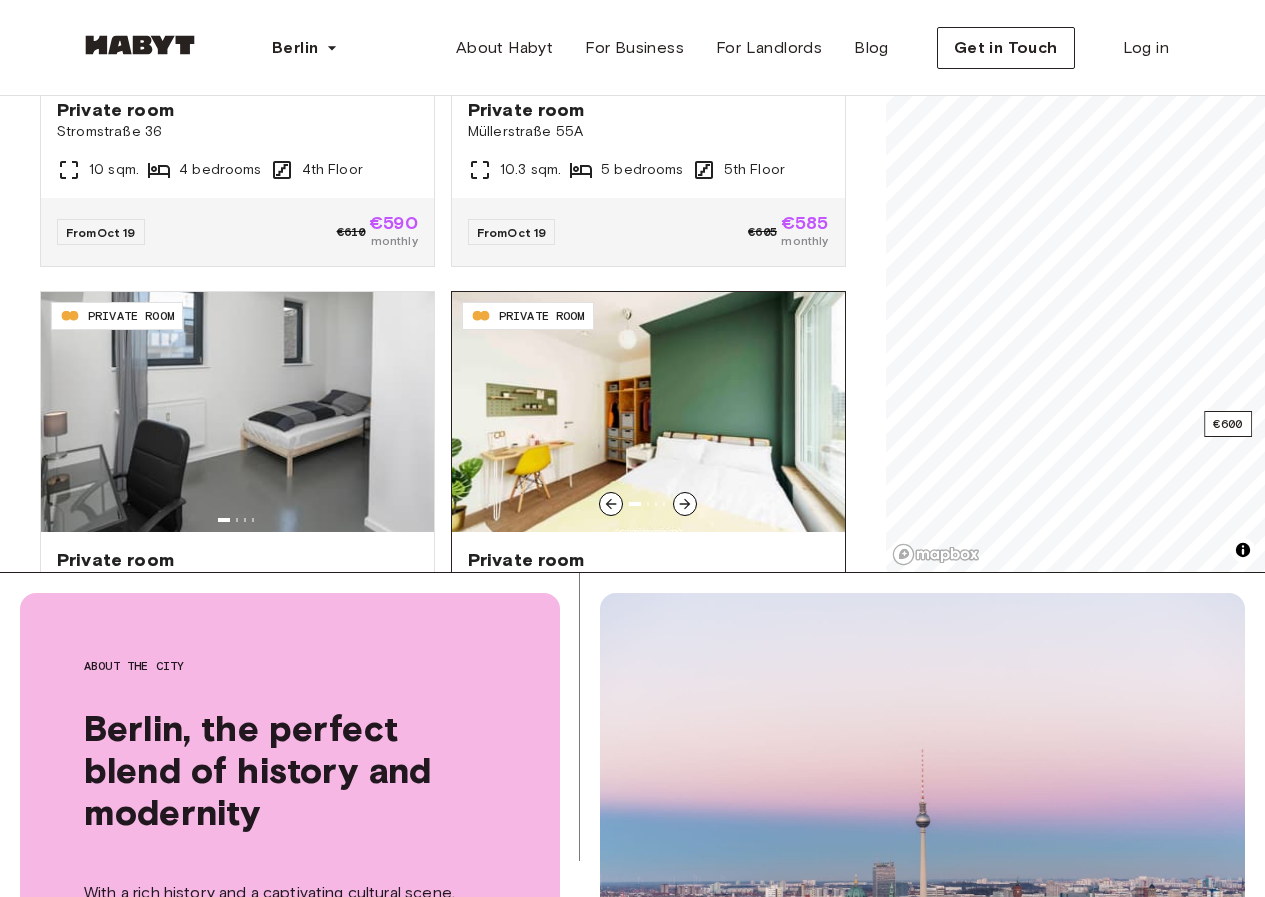 click at bounding box center (648, 412) 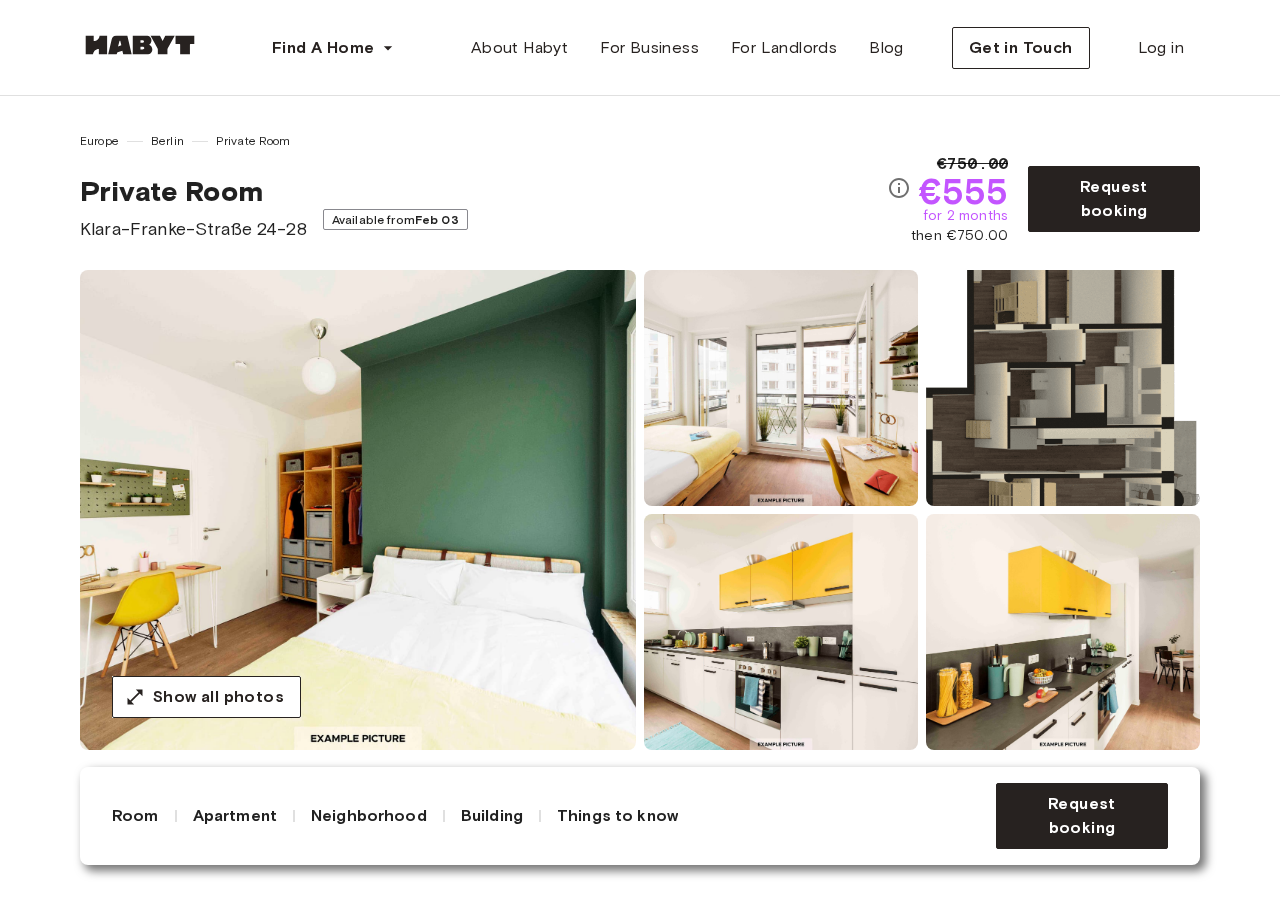 scroll, scrollTop: 0, scrollLeft: 0, axis: both 